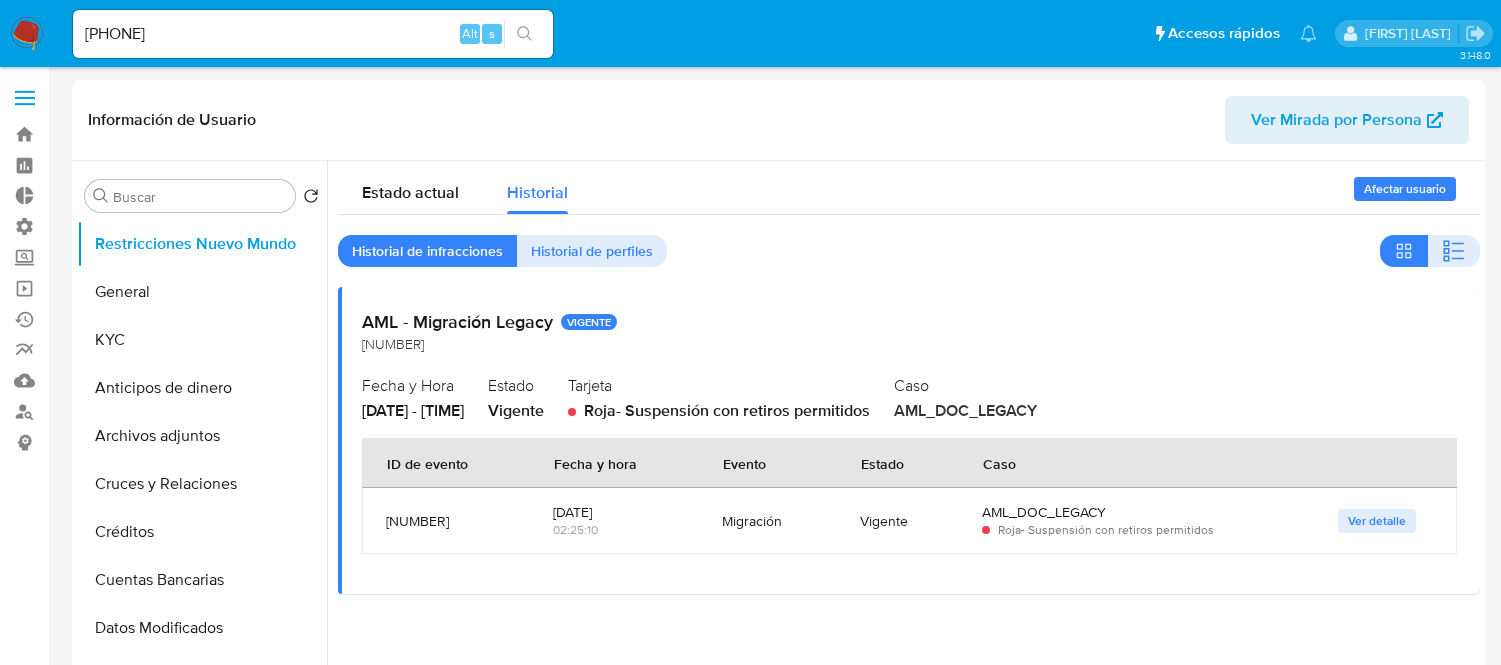 select on "10" 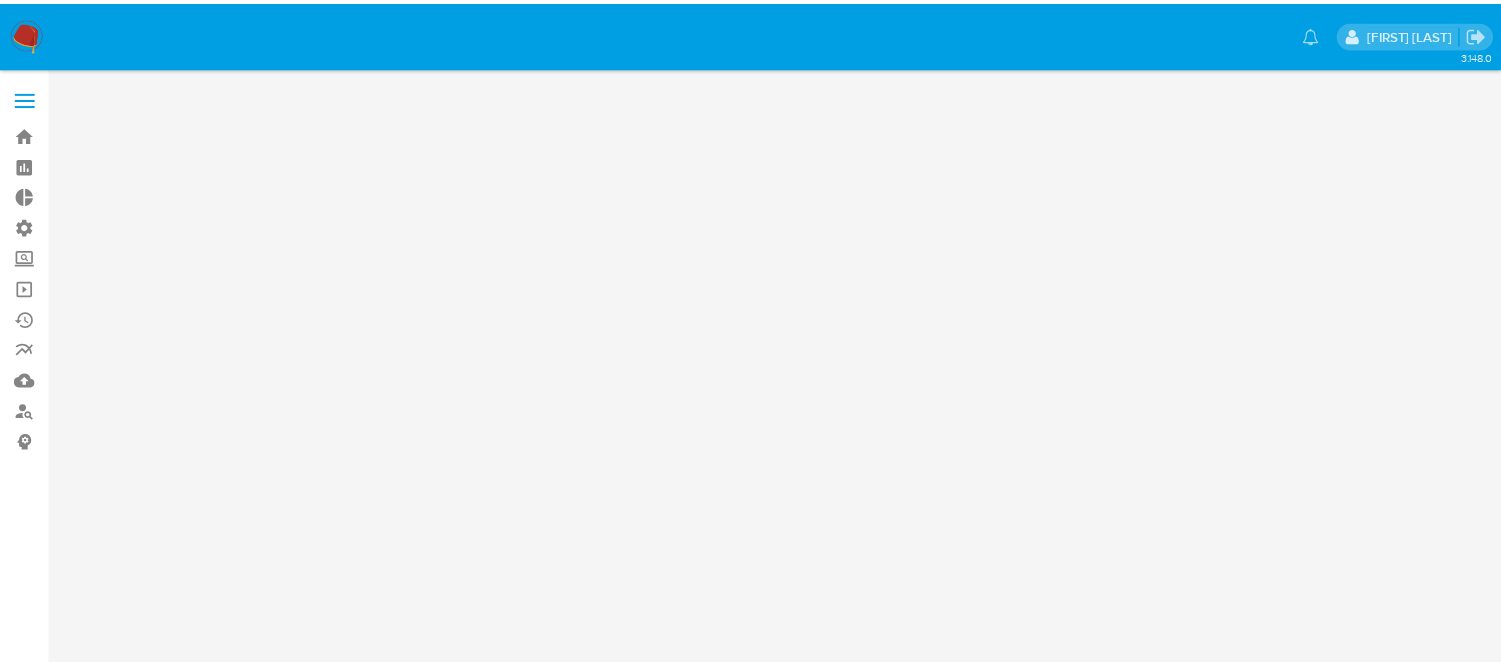 scroll, scrollTop: 0, scrollLeft: 0, axis: both 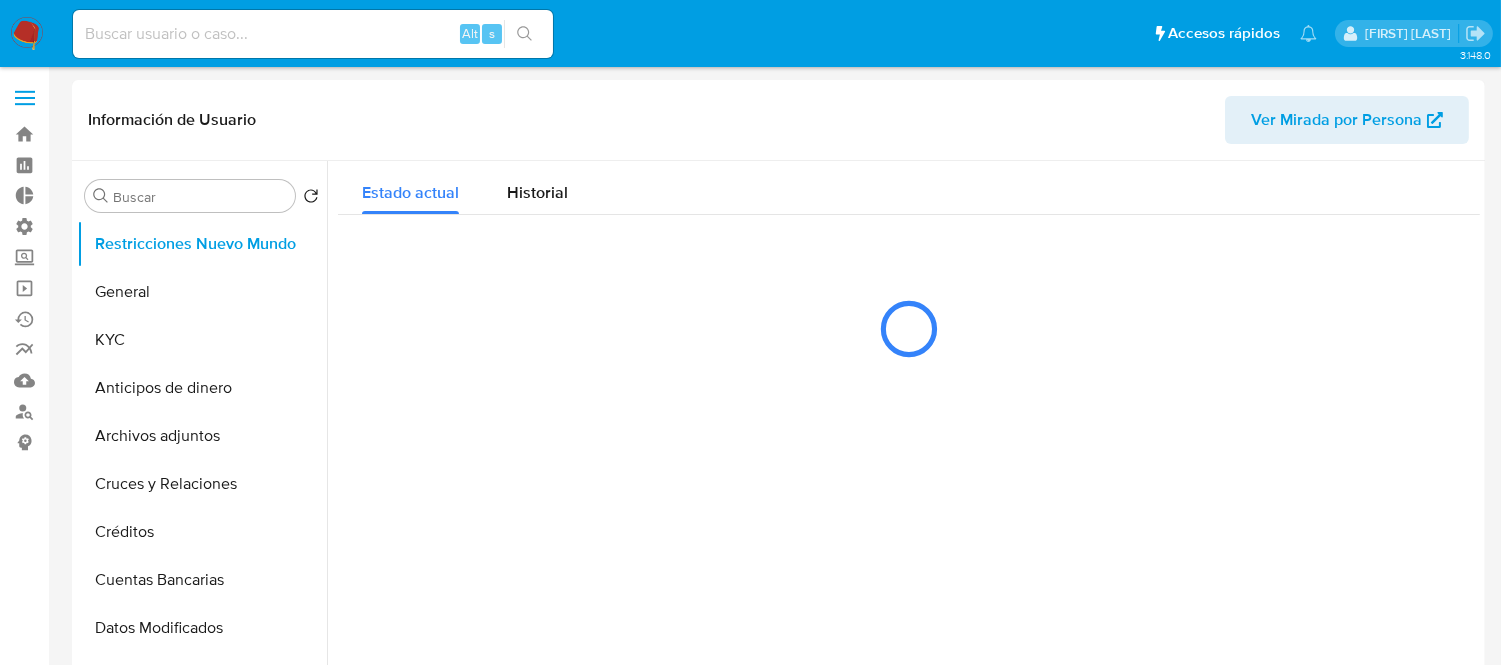 select on "10" 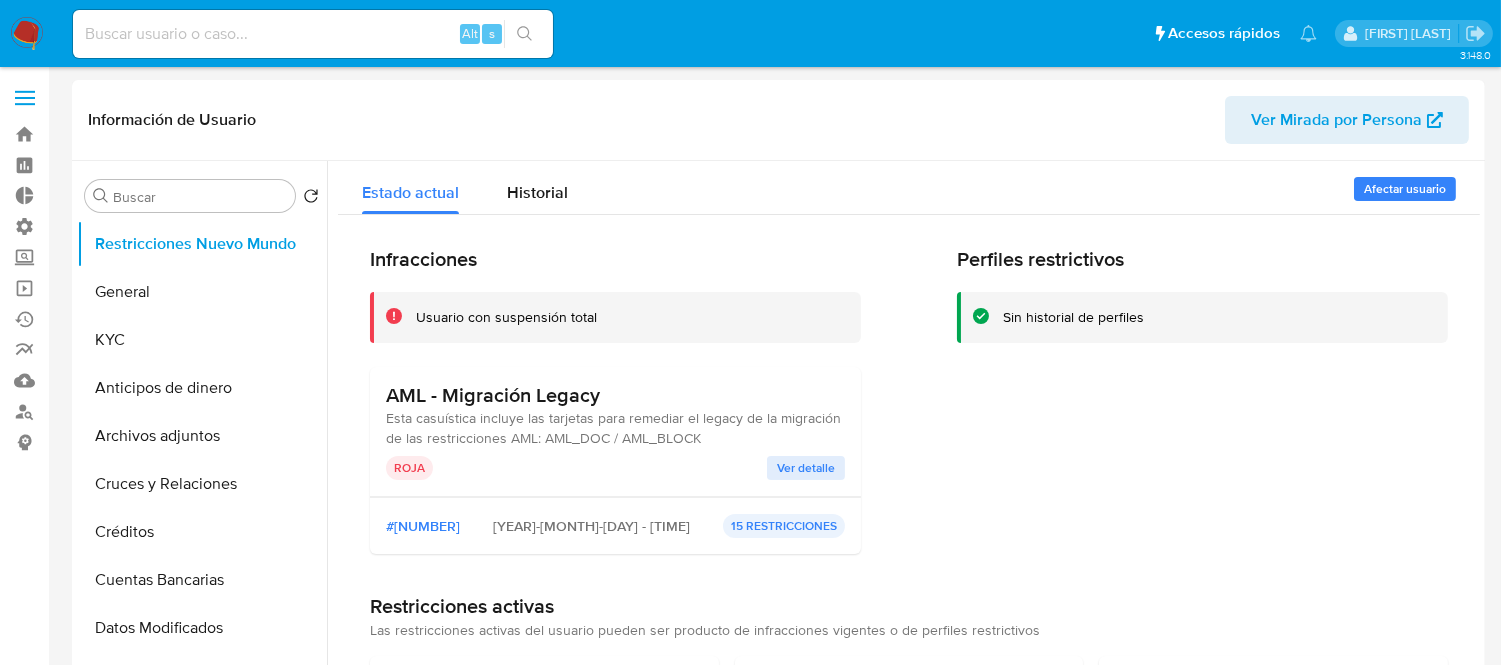 click on "Alt s" at bounding box center (313, 34) 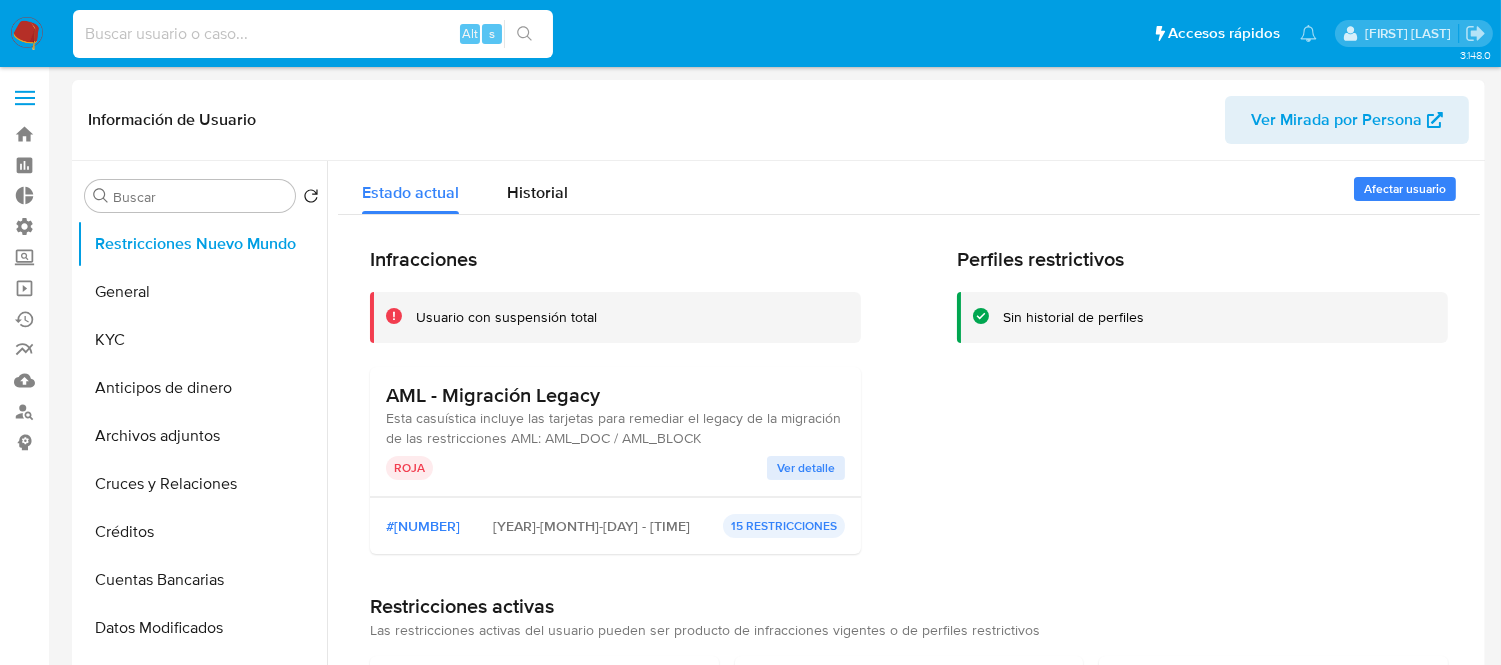paste on "297447673" 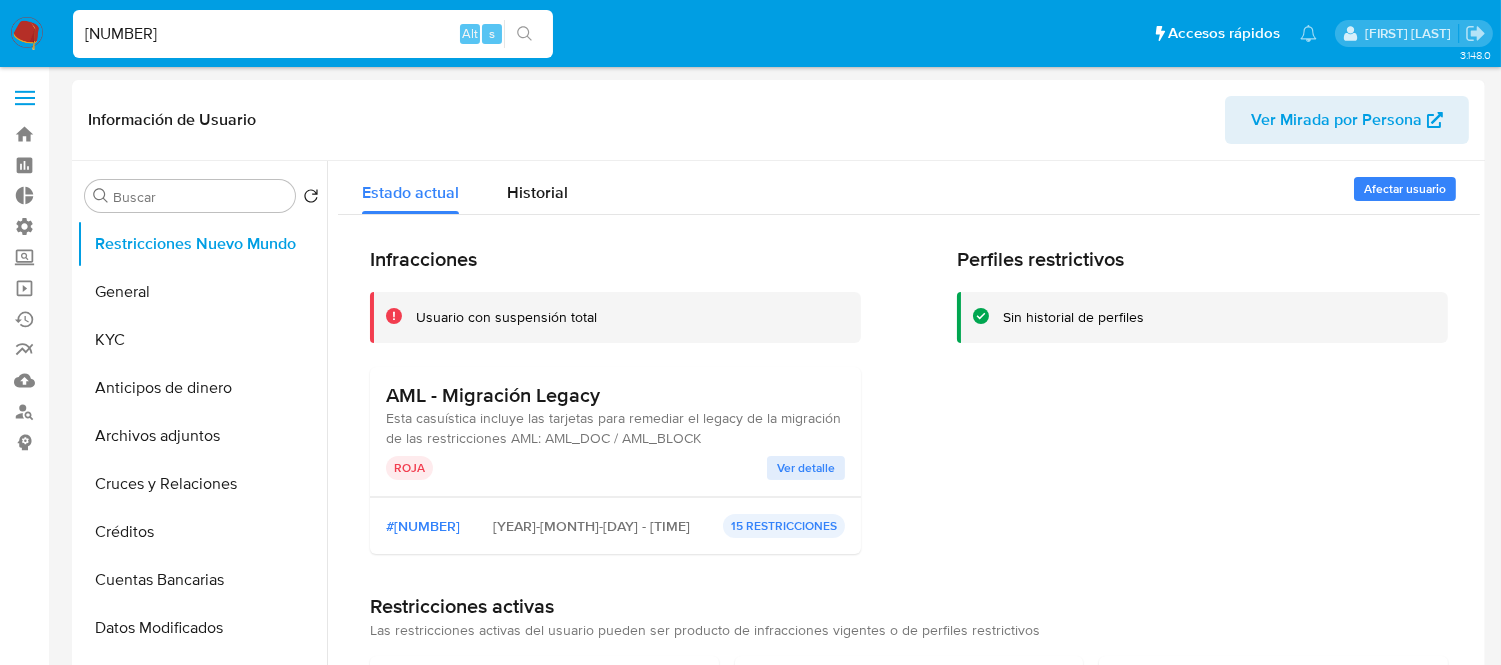 type on "297447673" 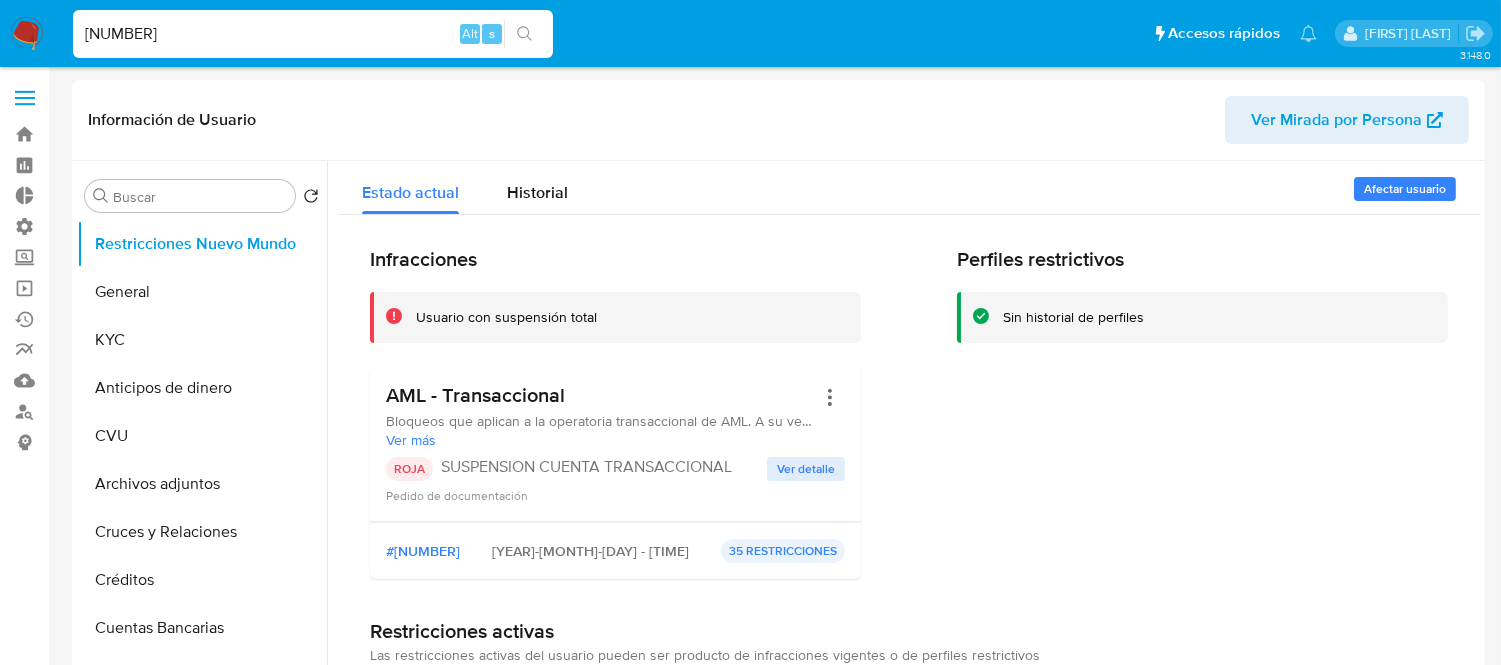 select on "10" 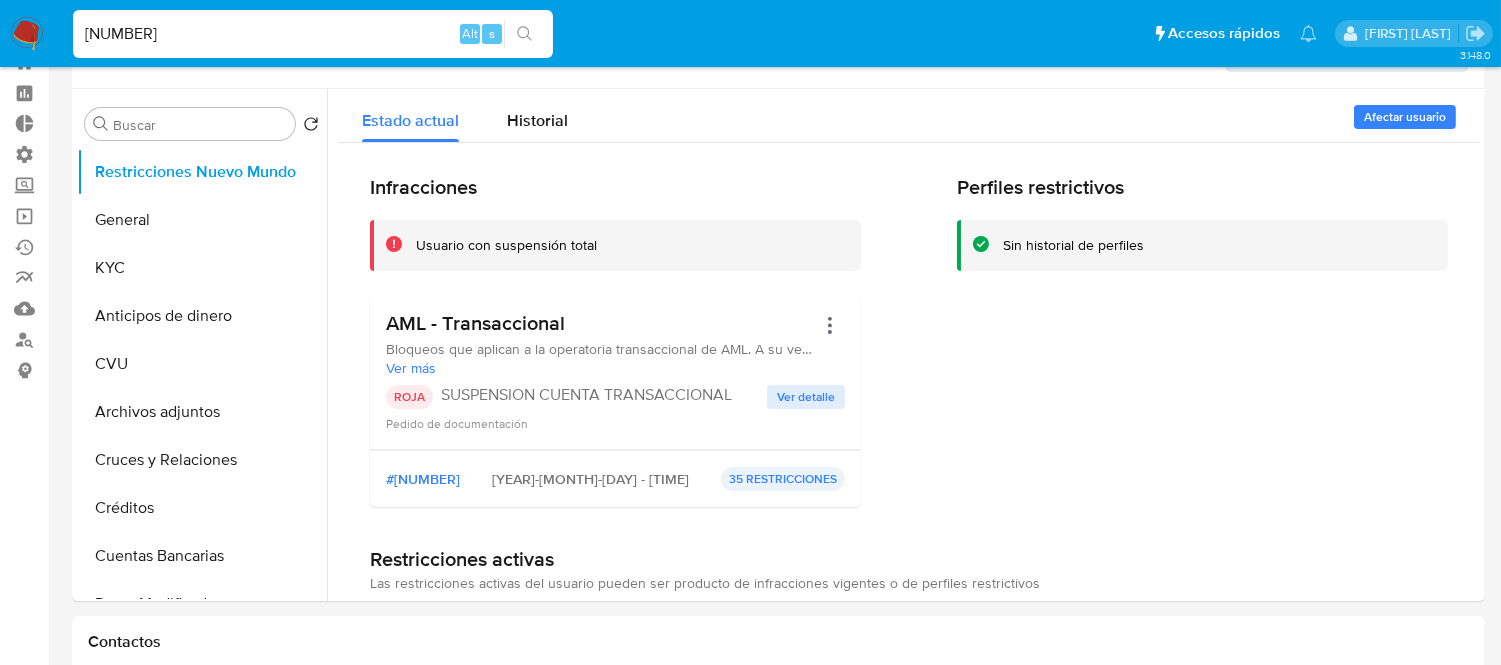 scroll, scrollTop: 111, scrollLeft: 0, axis: vertical 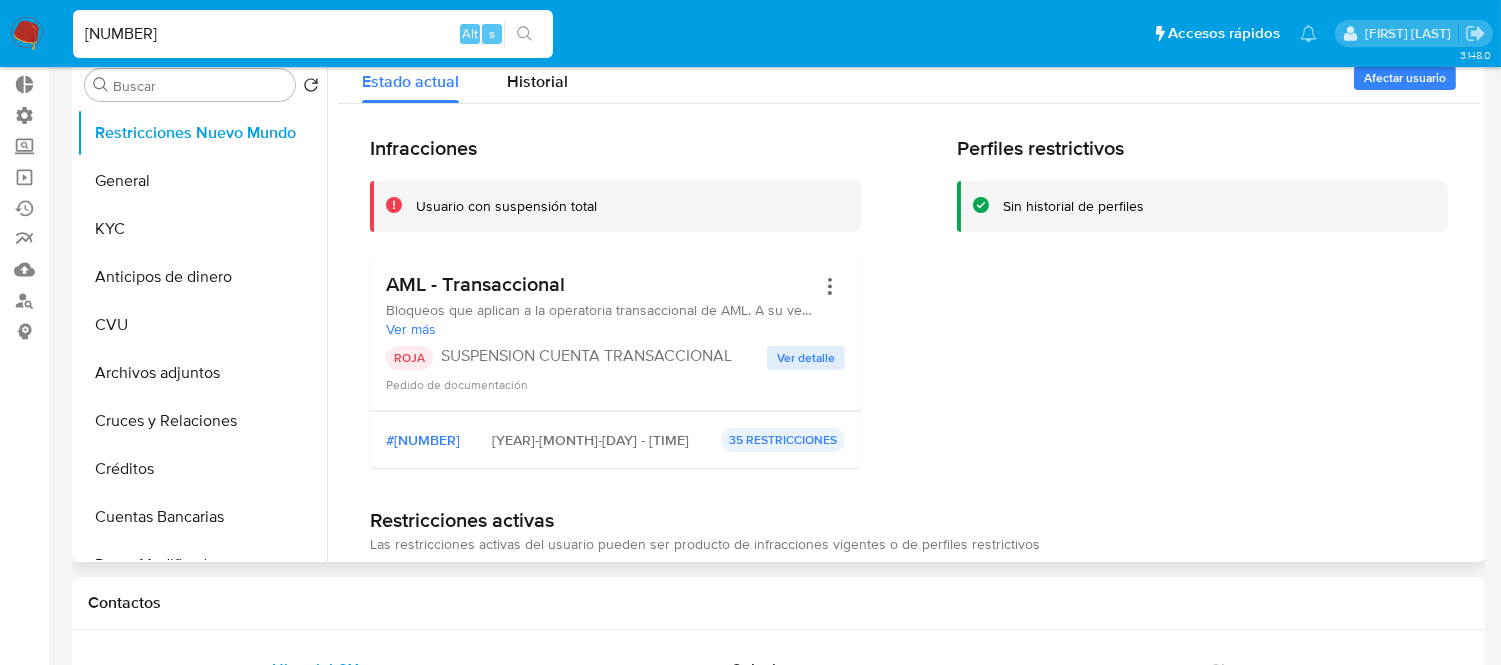 click on "Perfiles restrictivos Sin historial de perfiles" at bounding box center [1202, 310] 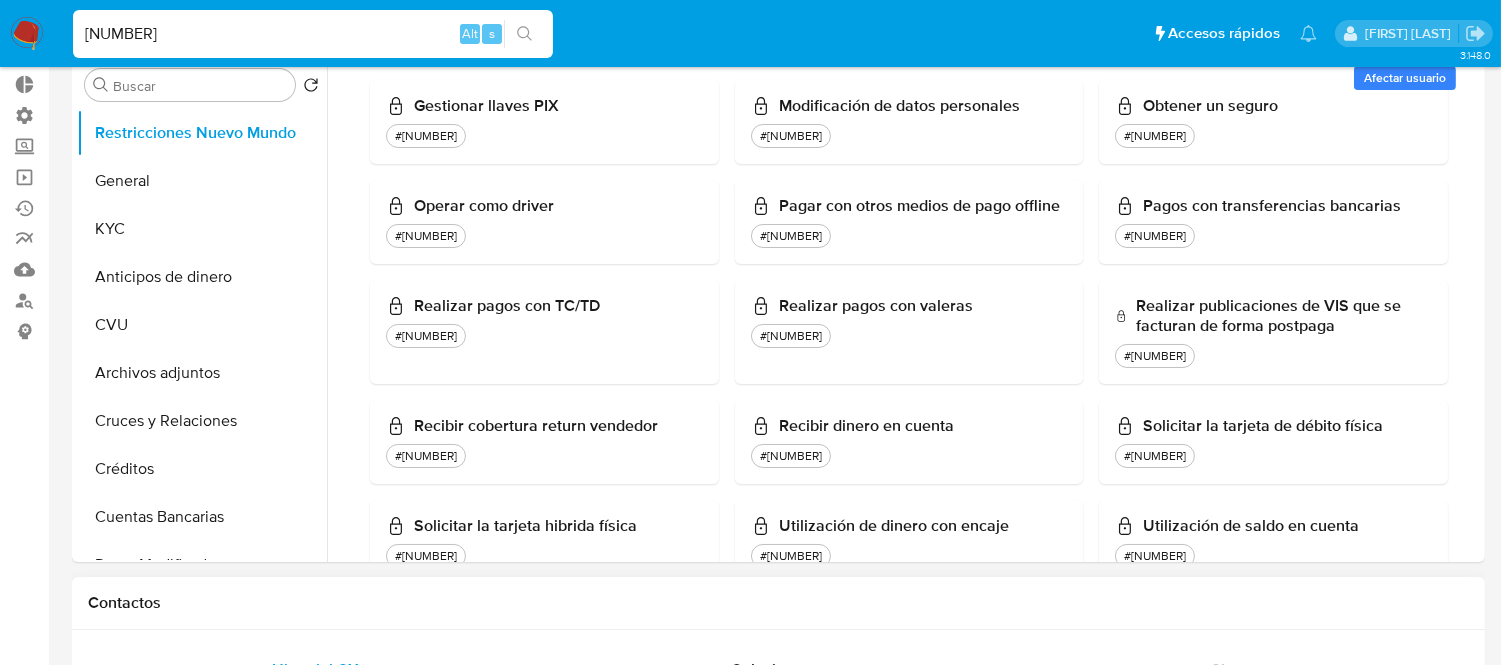 scroll, scrollTop: 1273, scrollLeft: 0, axis: vertical 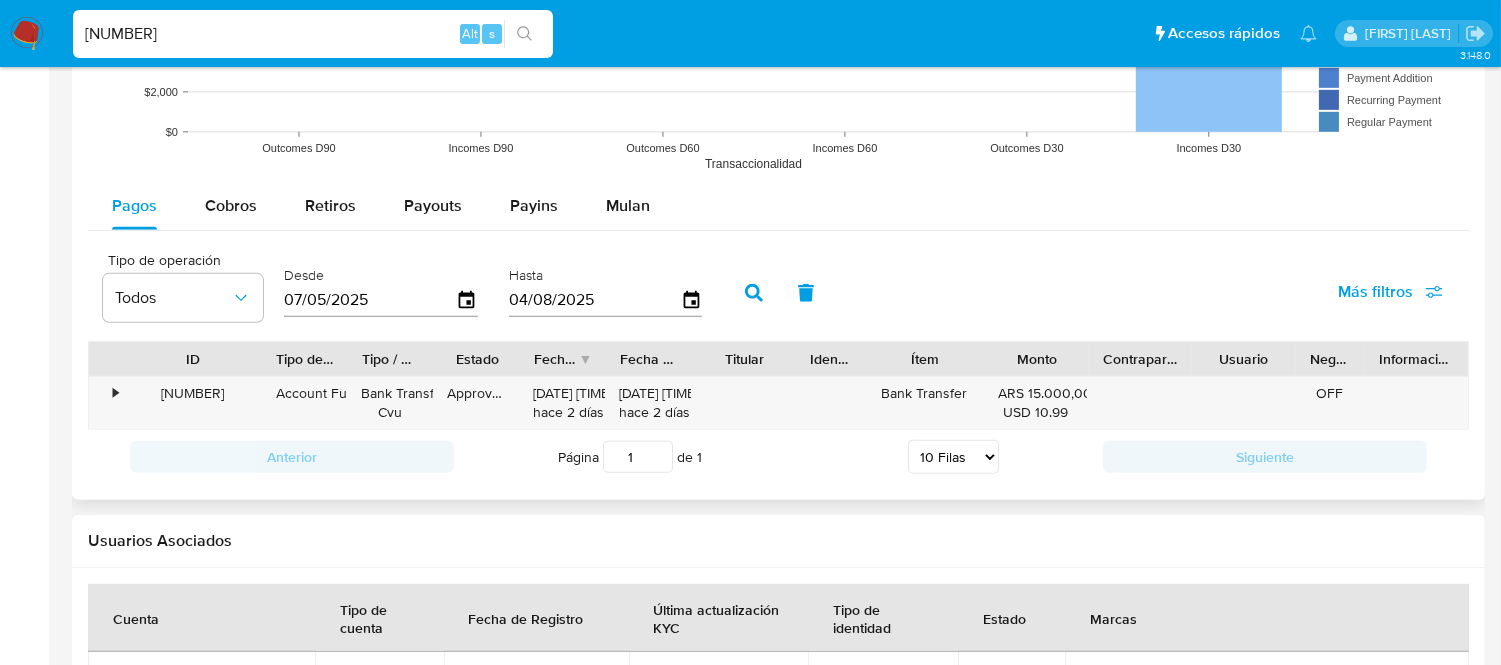 drag, startPoint x: 197, startPoint y: 372, endPoint x: 263, endPoint y: 370, distance: 66.0303 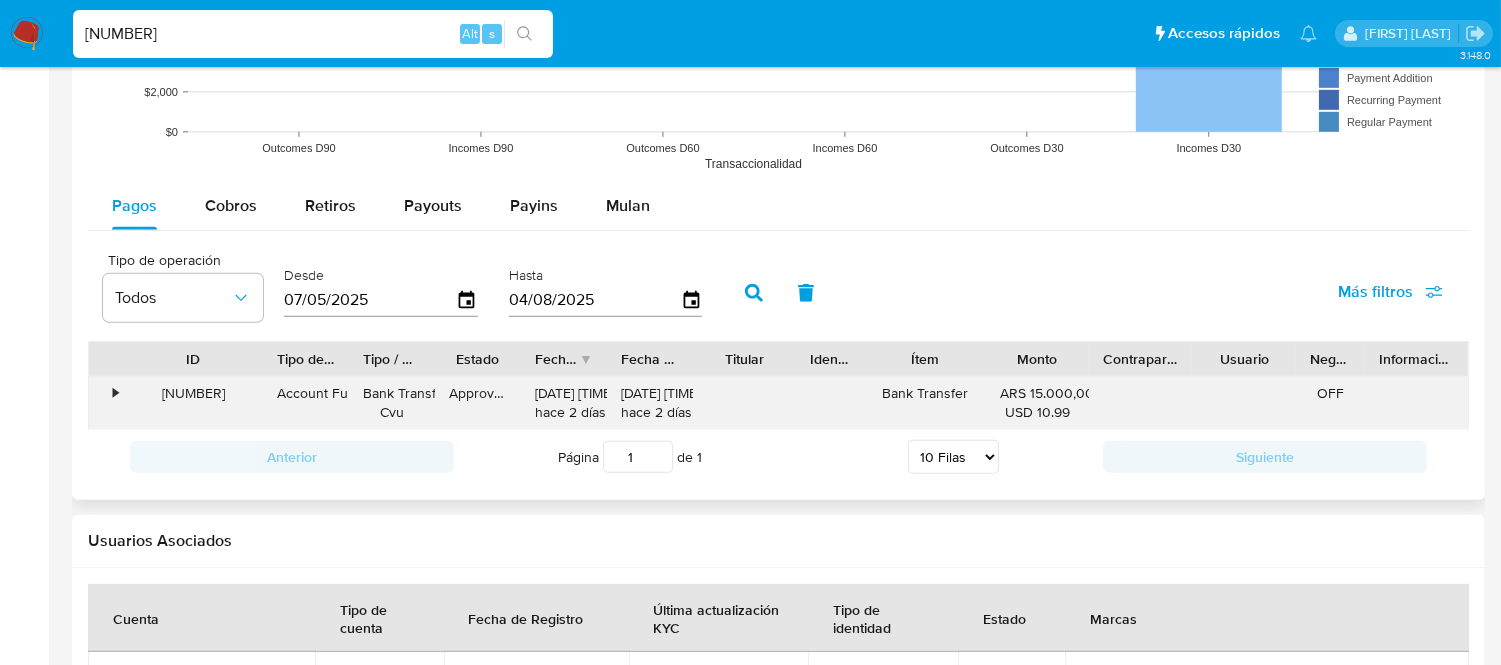 click on "•" at bounding box center (115, 393) 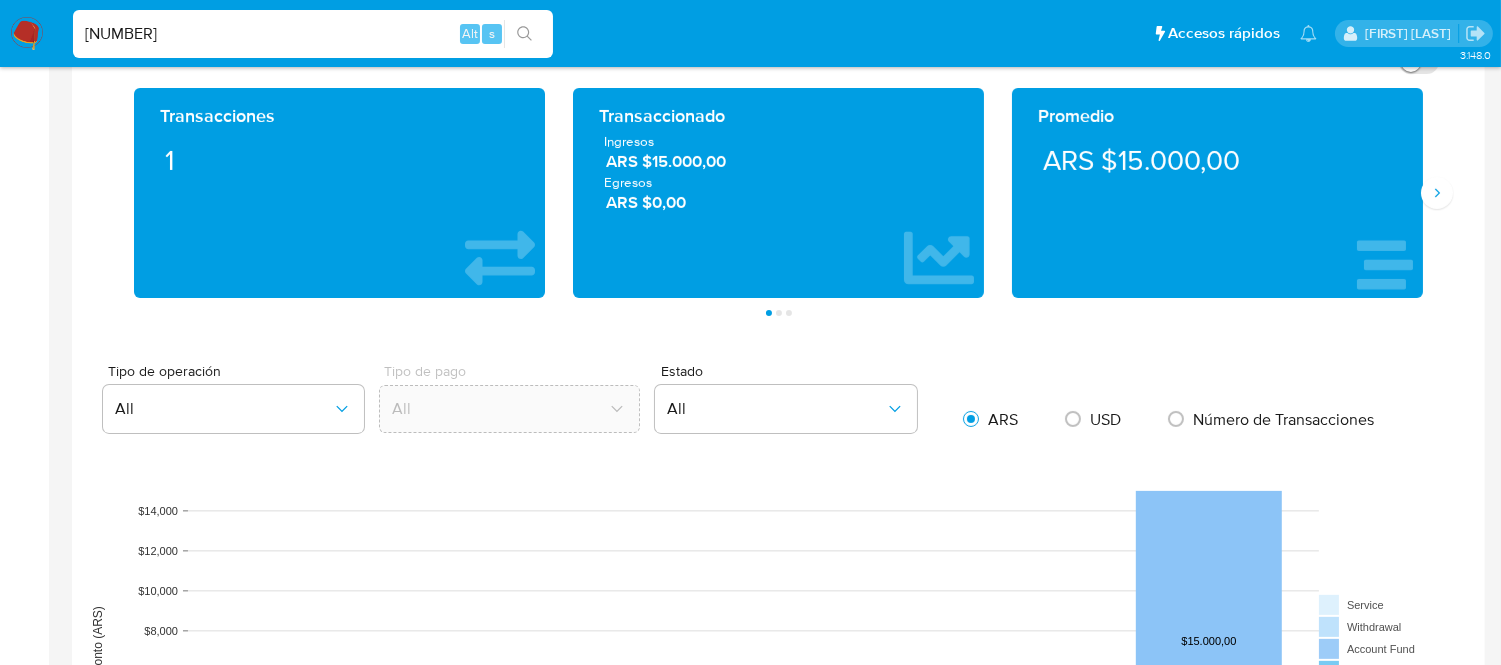scroll, scrollTop: 1111, scrollLeft: 0, axis: vertical 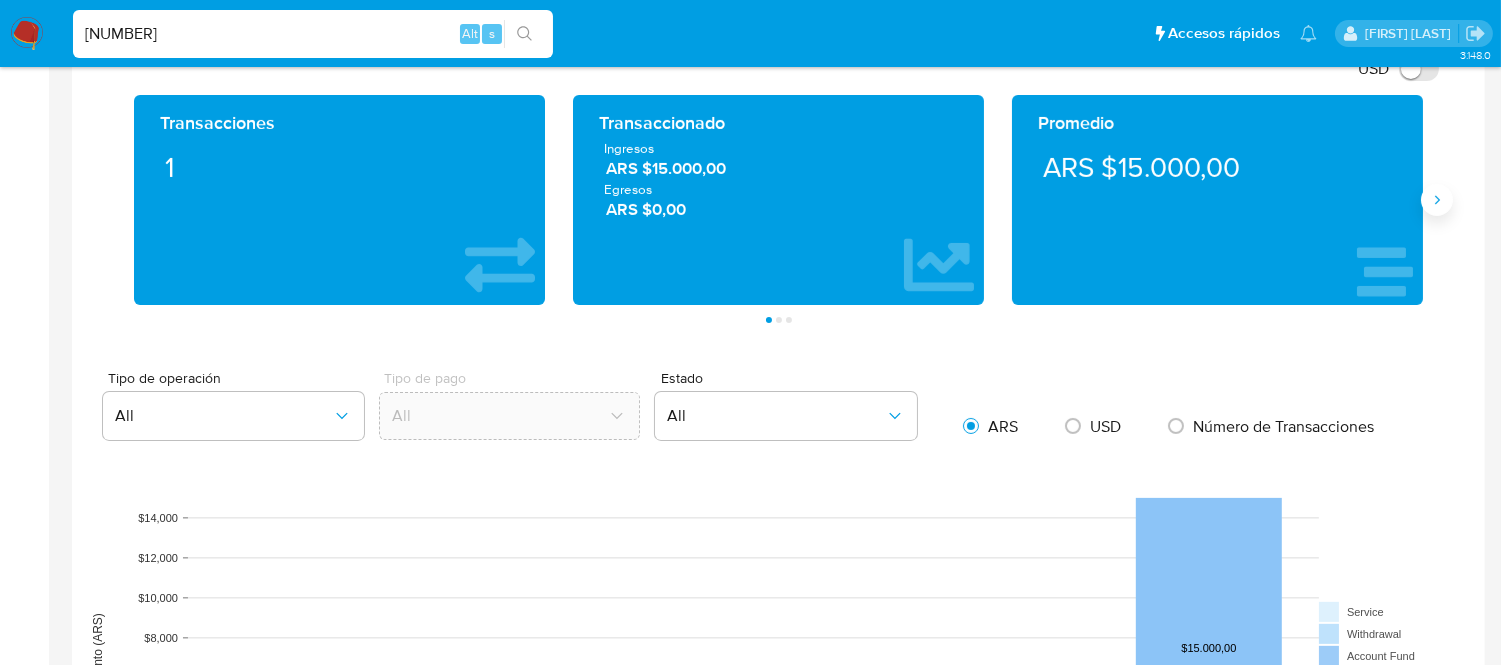 click 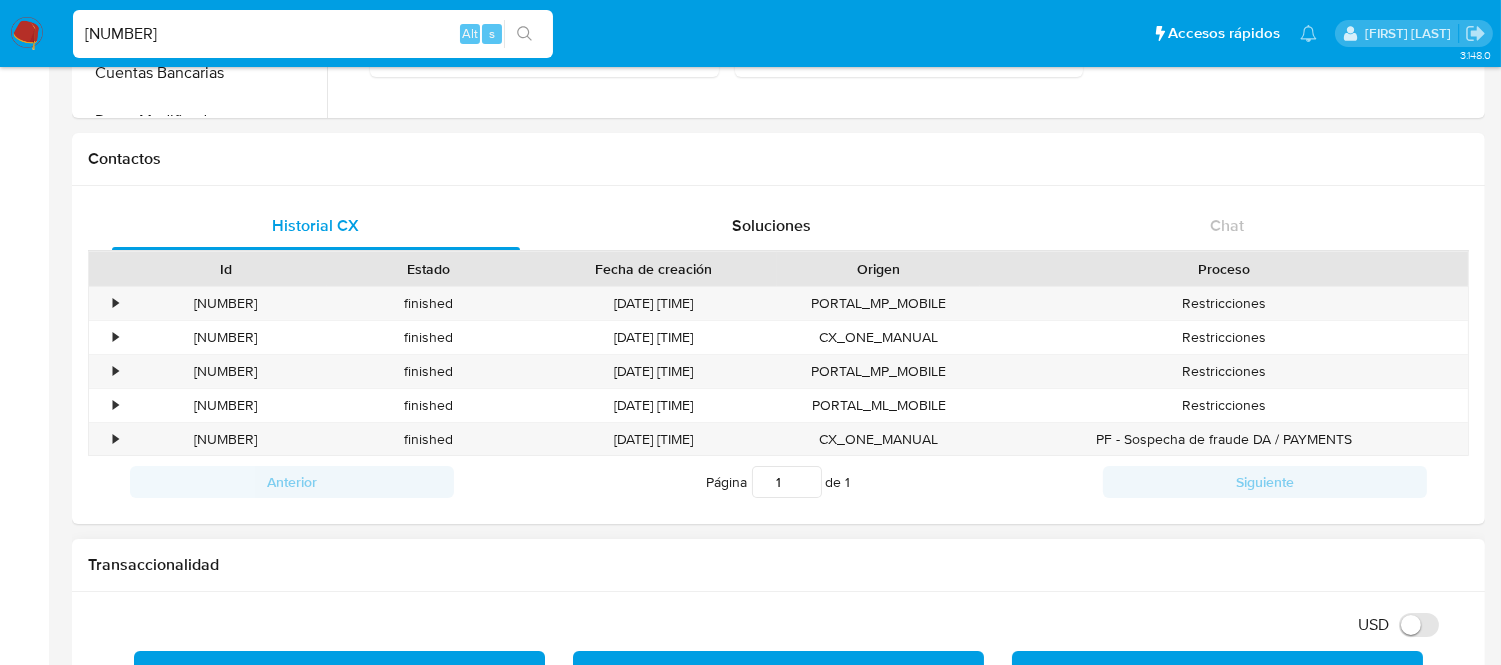 scroll, scrollTop: 0, scrollLeft: 0, axis: both 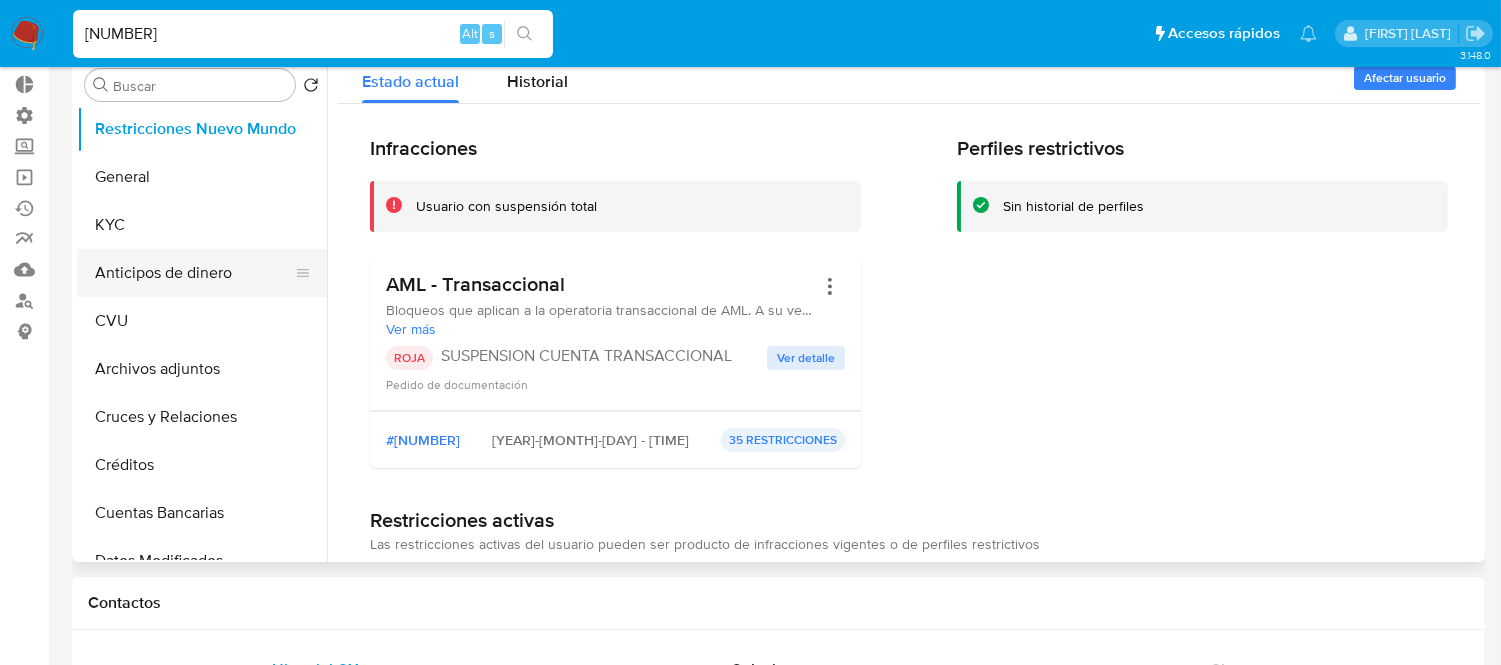 click on "Anticipos de dinero" at bounding box center (194, 273) 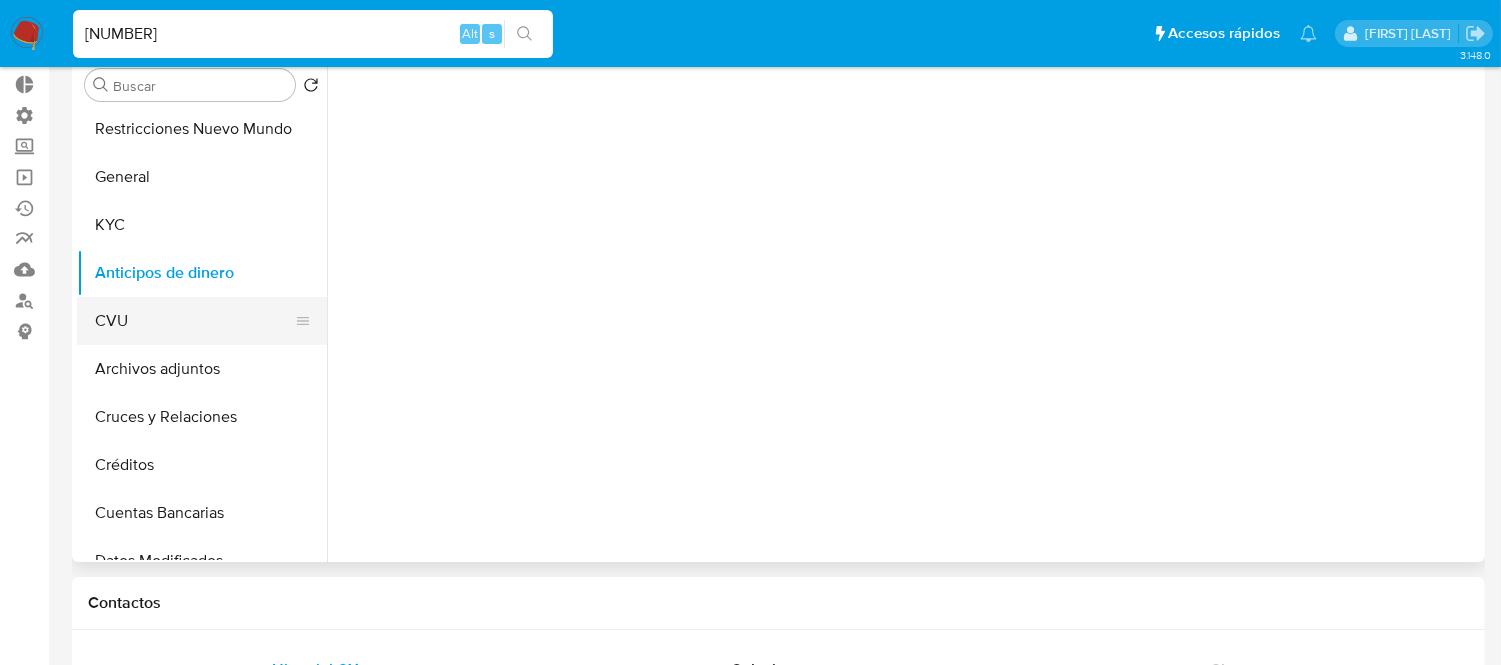 click on "CVU" at bounding box center (194, 321) 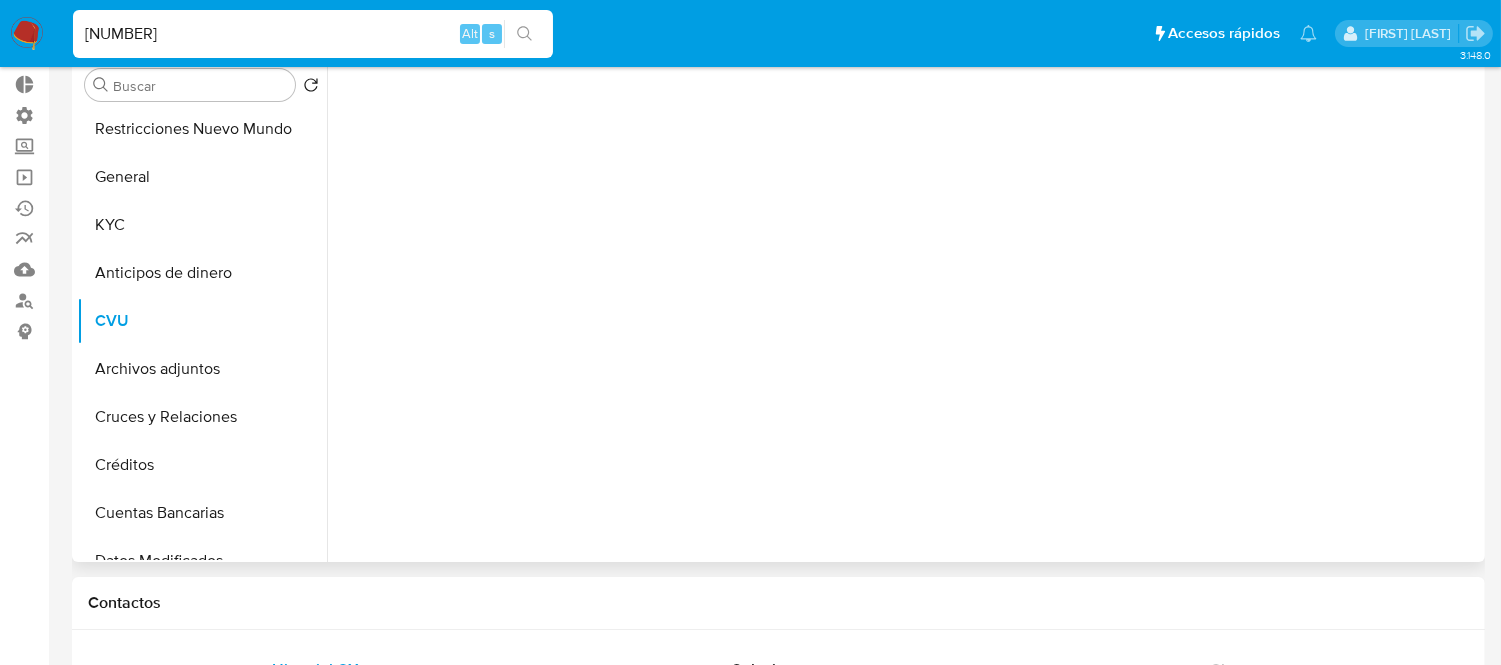 scroll, scrollTop: 0, scrollLeft: 0, axis: both 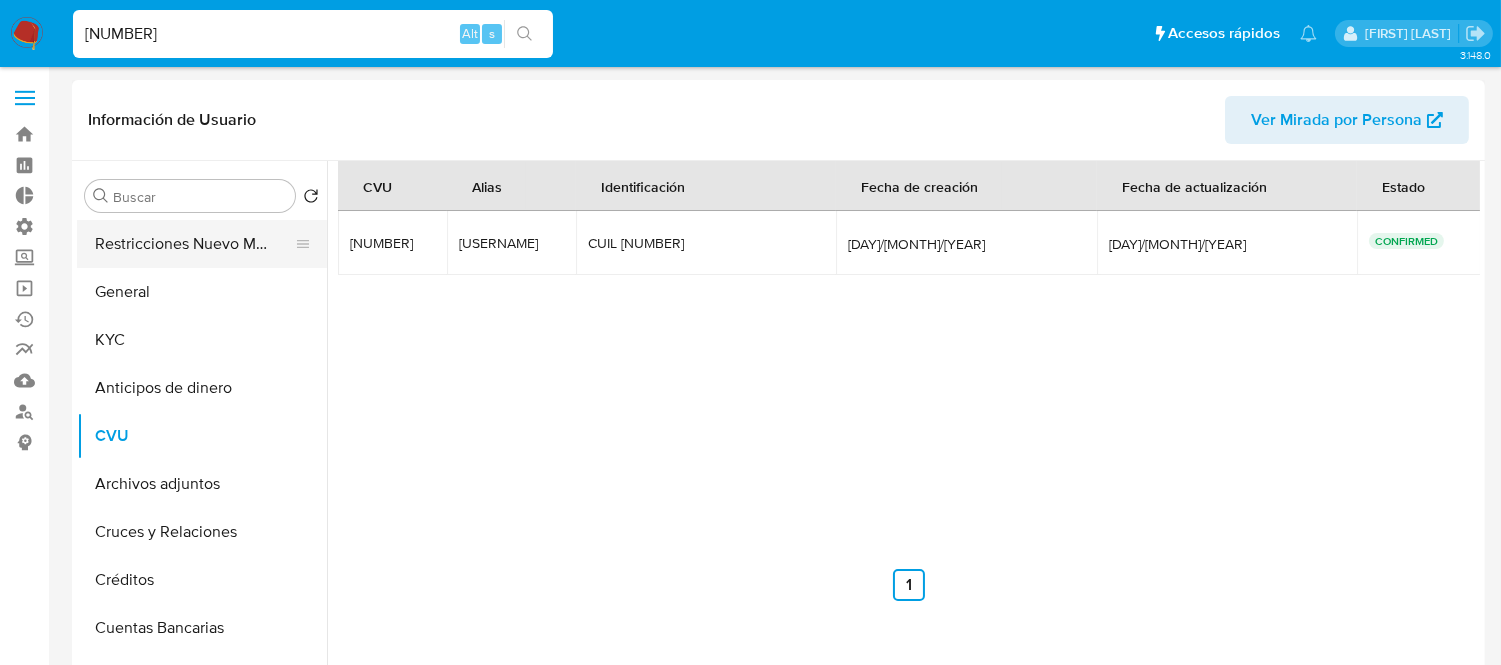 click on "Restricciones Nuevo Mundo" at bounding box center [194, 244] 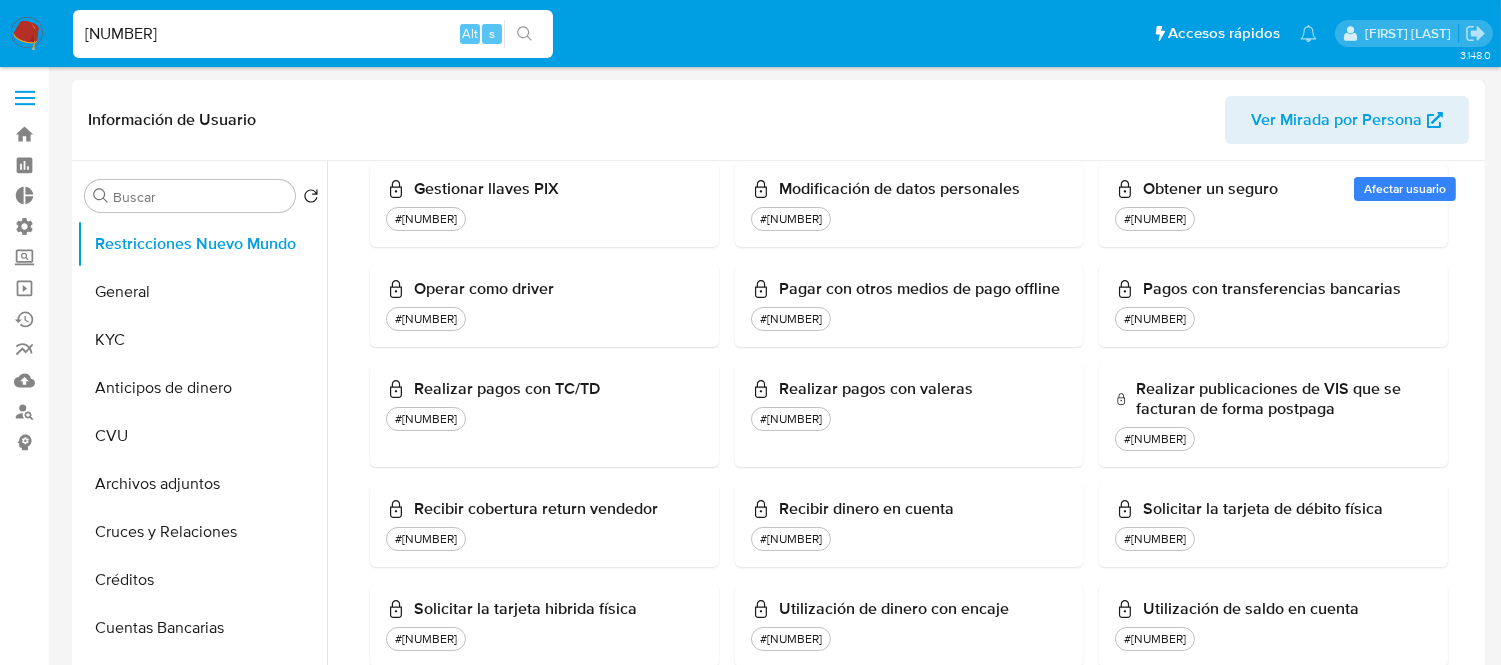scroll, scrollTop: 1222, scrollLeft: 0, axis: vertical 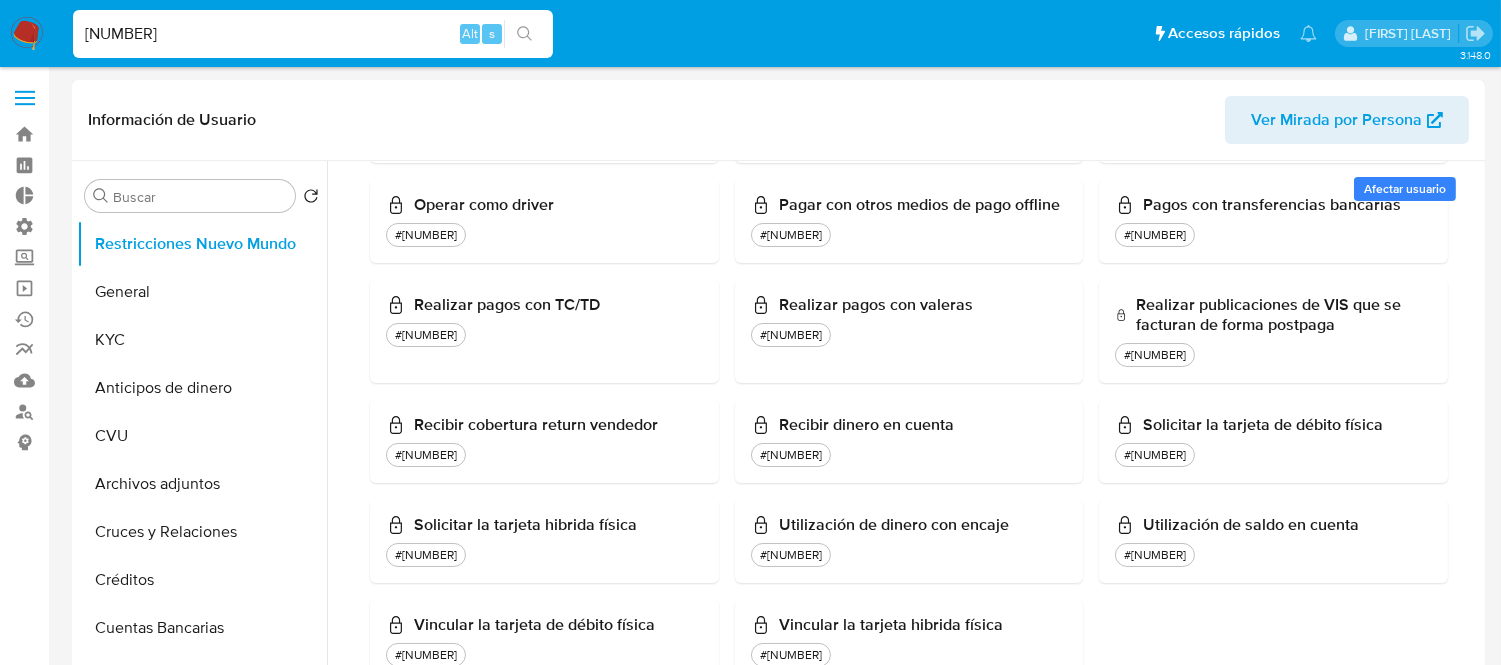 drag, startPoint x: 955, startPoint y: 426, endPoint x: 985, endPoint y: 423, distance: 30.149628 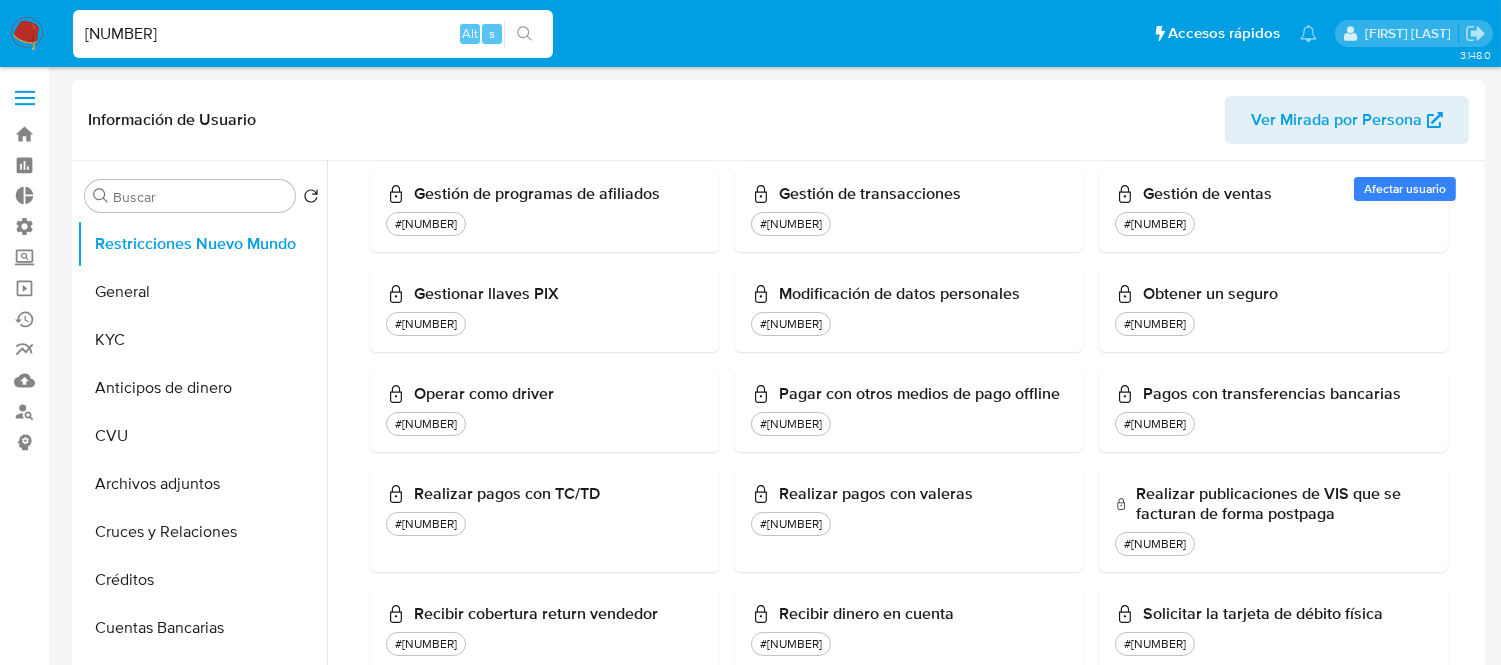 scroll, scrollTop: 1273, scrollLeft: 0, axis: vertical 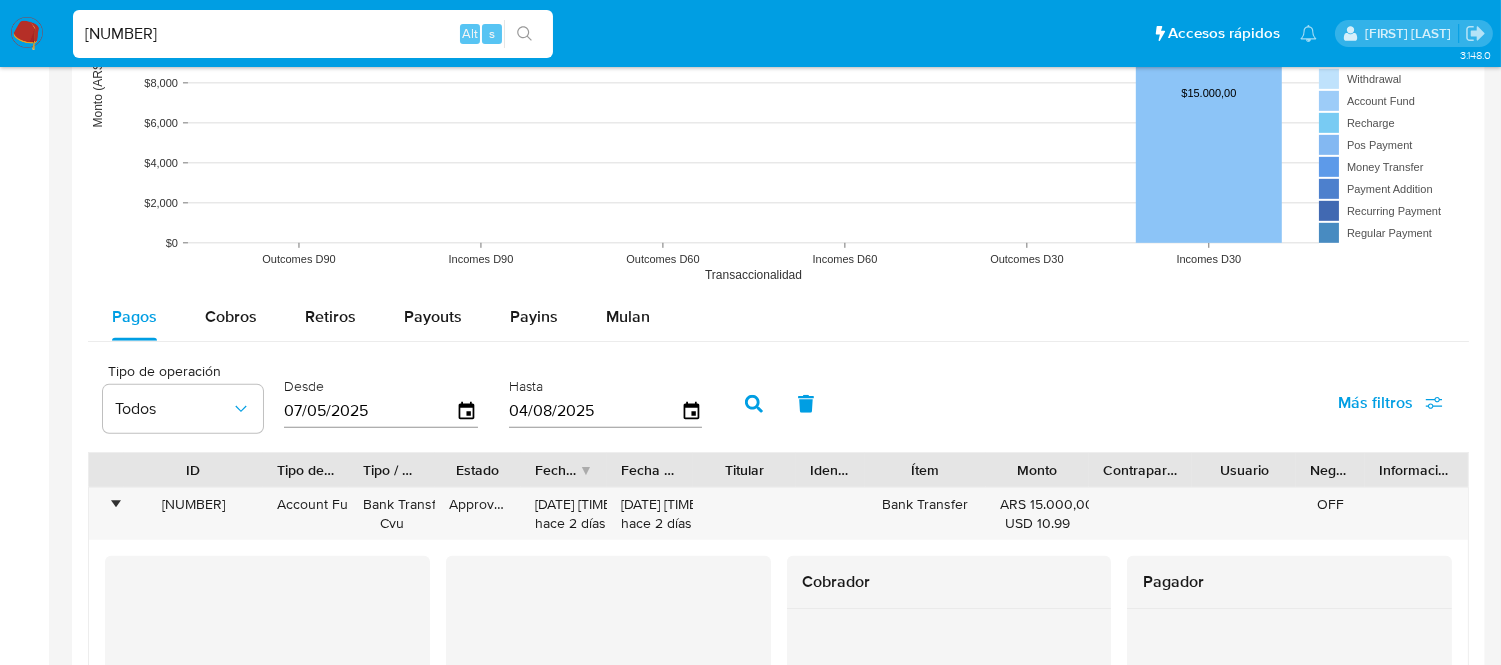 click on "297447673" at bounding box center [313, 34] 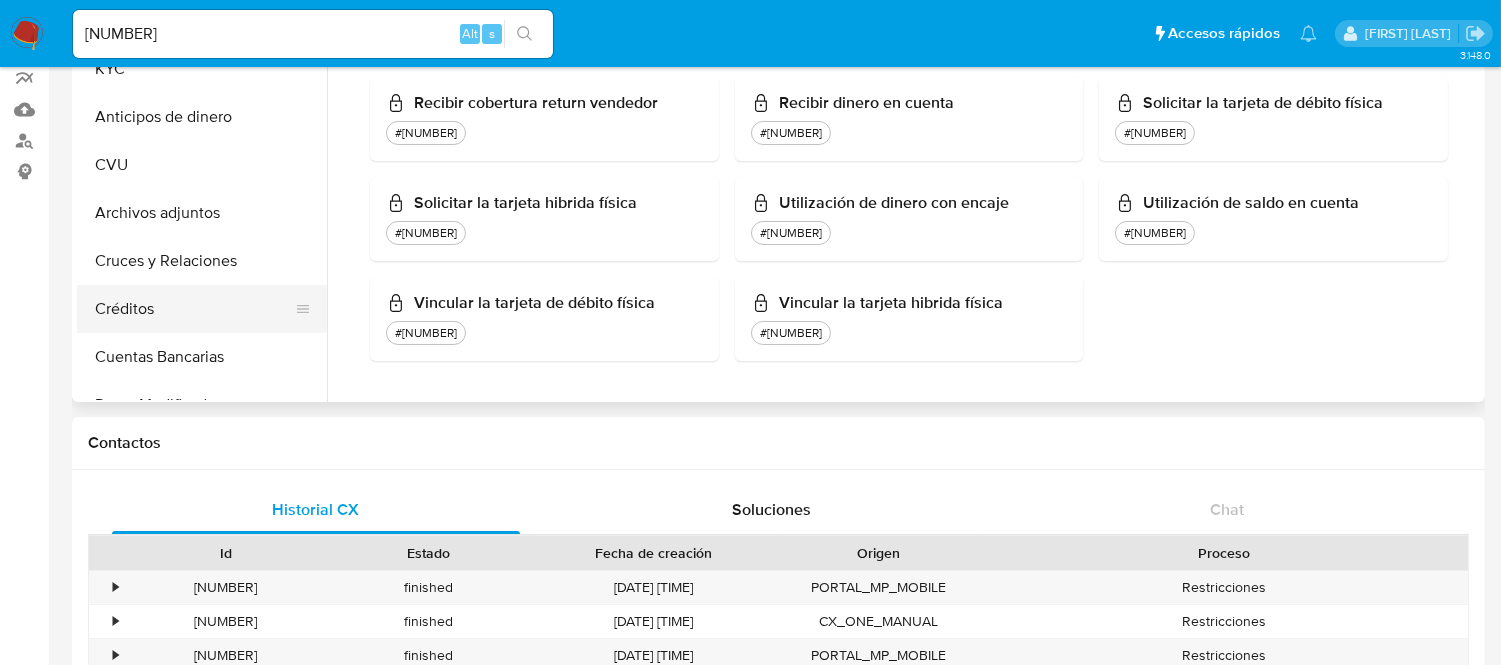 scroll, scrollTop: 0, scrollLeft: 0, axis: both 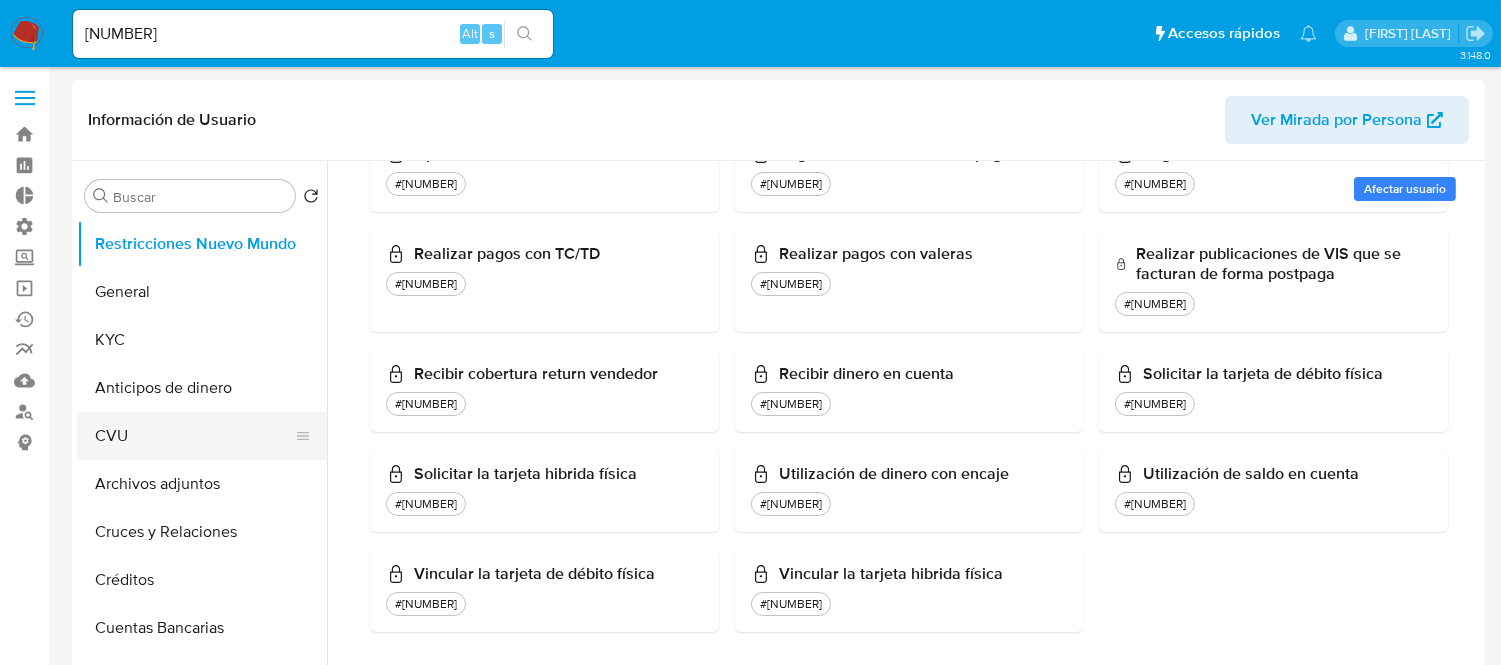 click on "CVU" at bounding box center [194, 436] 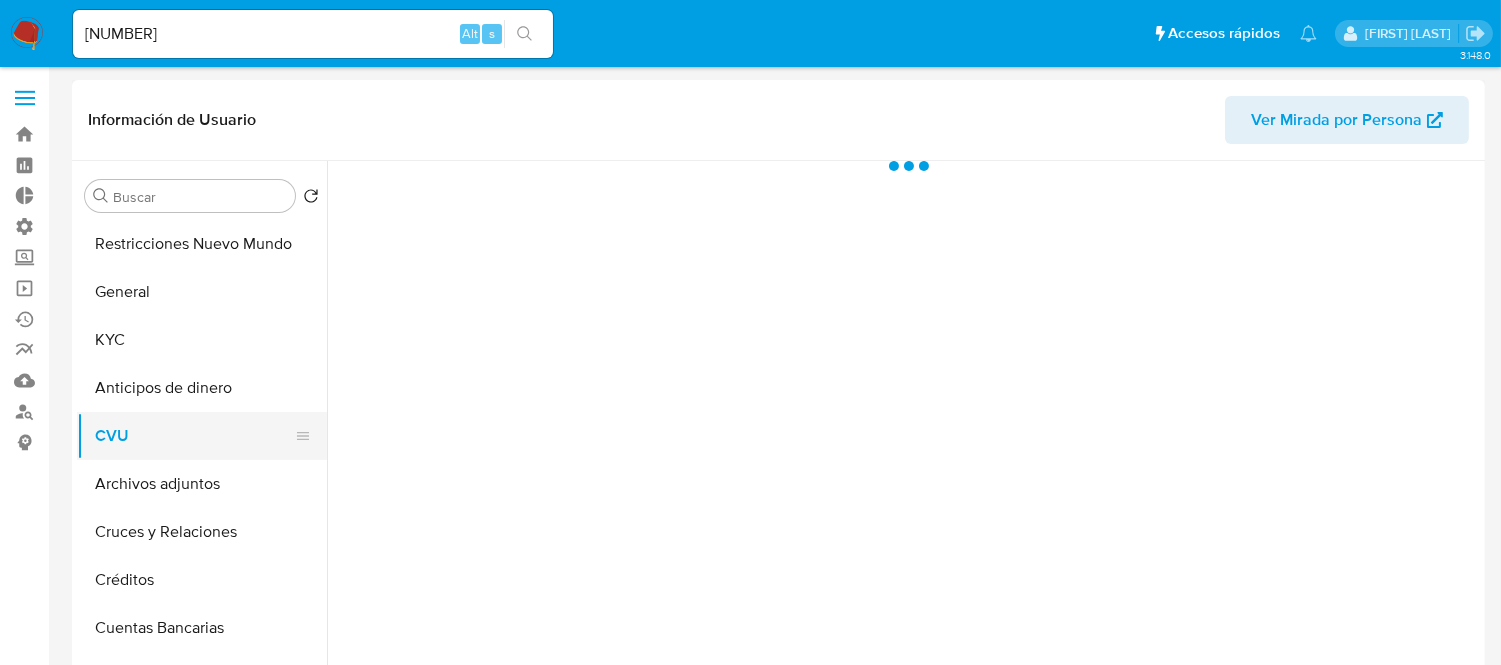 scroll, scrollTop: 0, scrollLeft: 0, axis: both 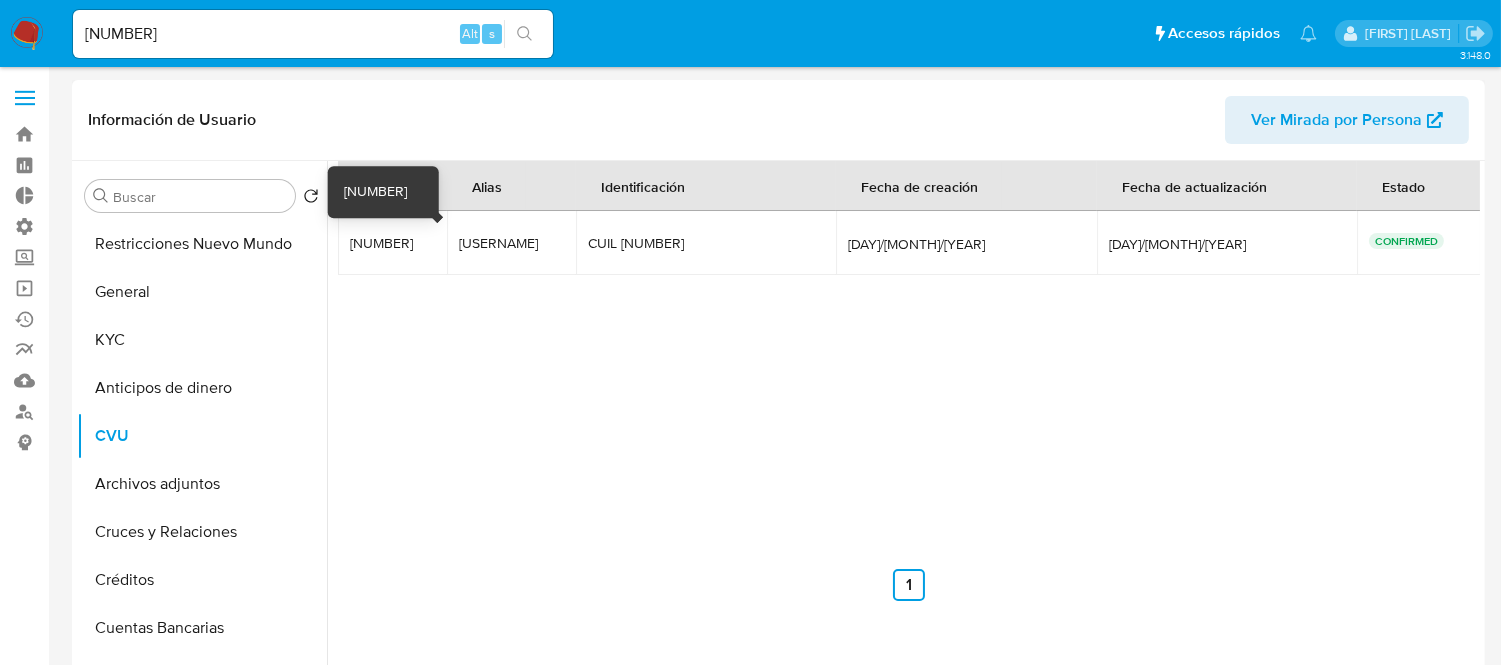 click on "0000003100075104054361" at bounding box center (392, 243) 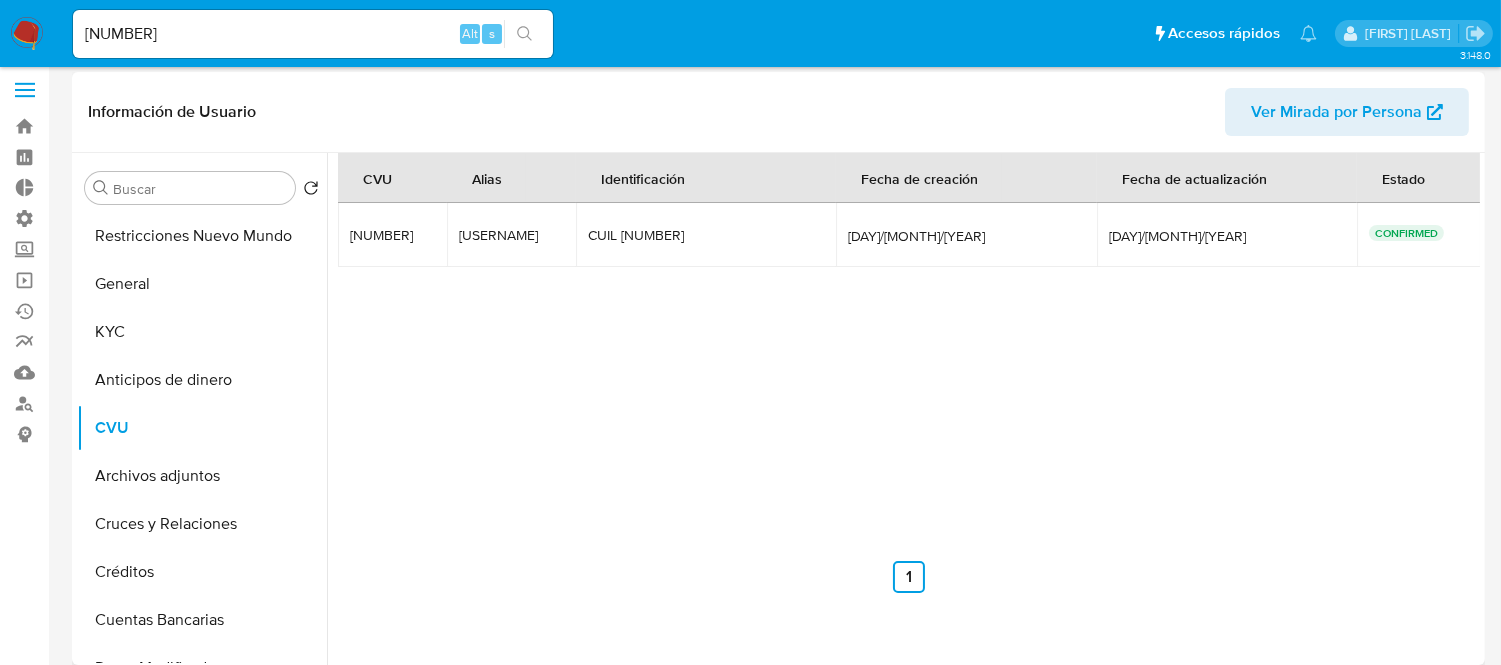 scroll, scrollTop: 0, scrollLeft: 0, axis: both 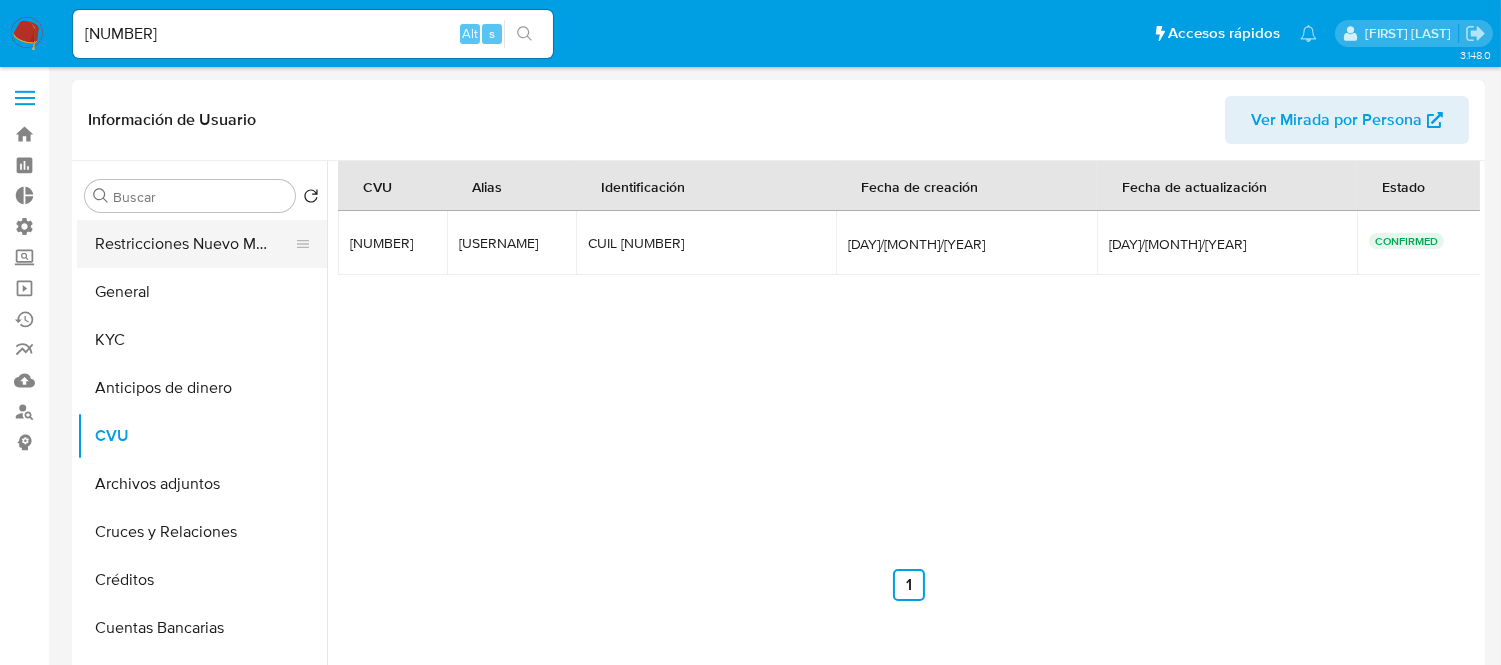 click on "Restricciones Nuevo Mundo" at bounding box center [194, 244] 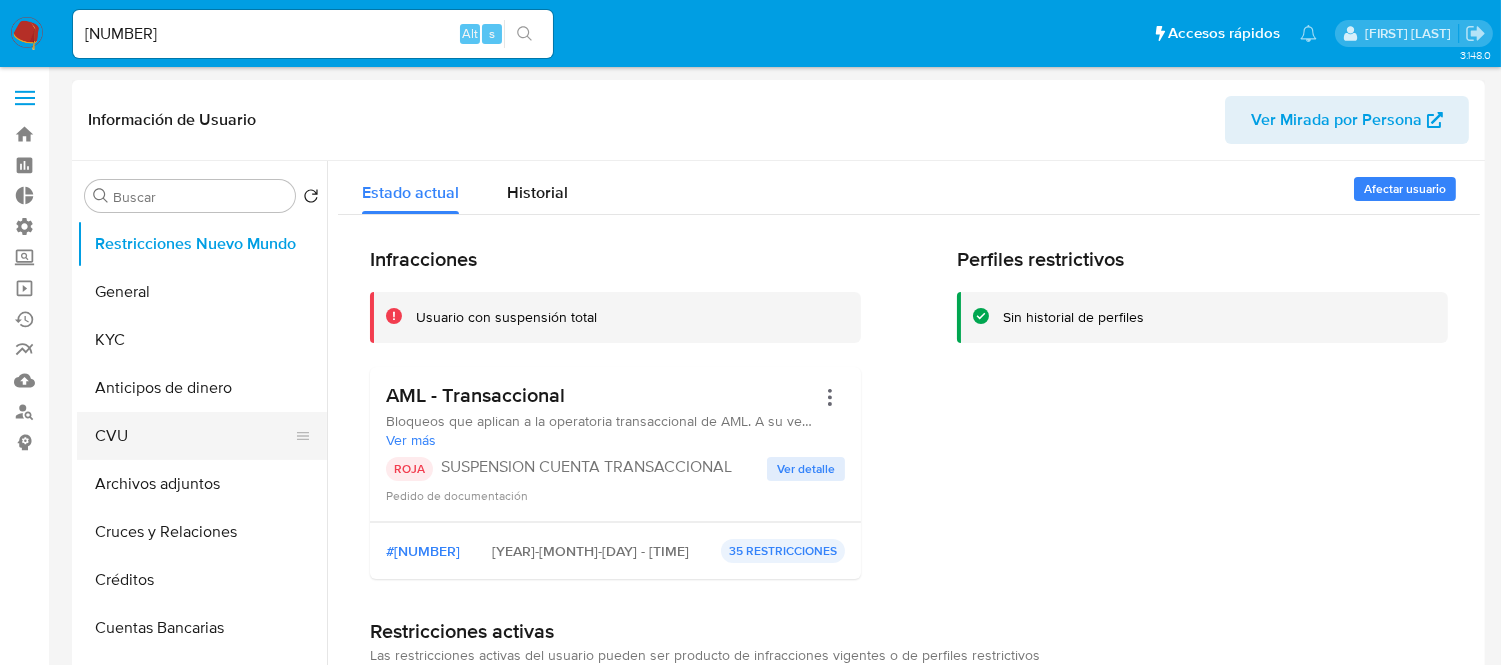 click on "CVU" at bounding box center (194, 436) 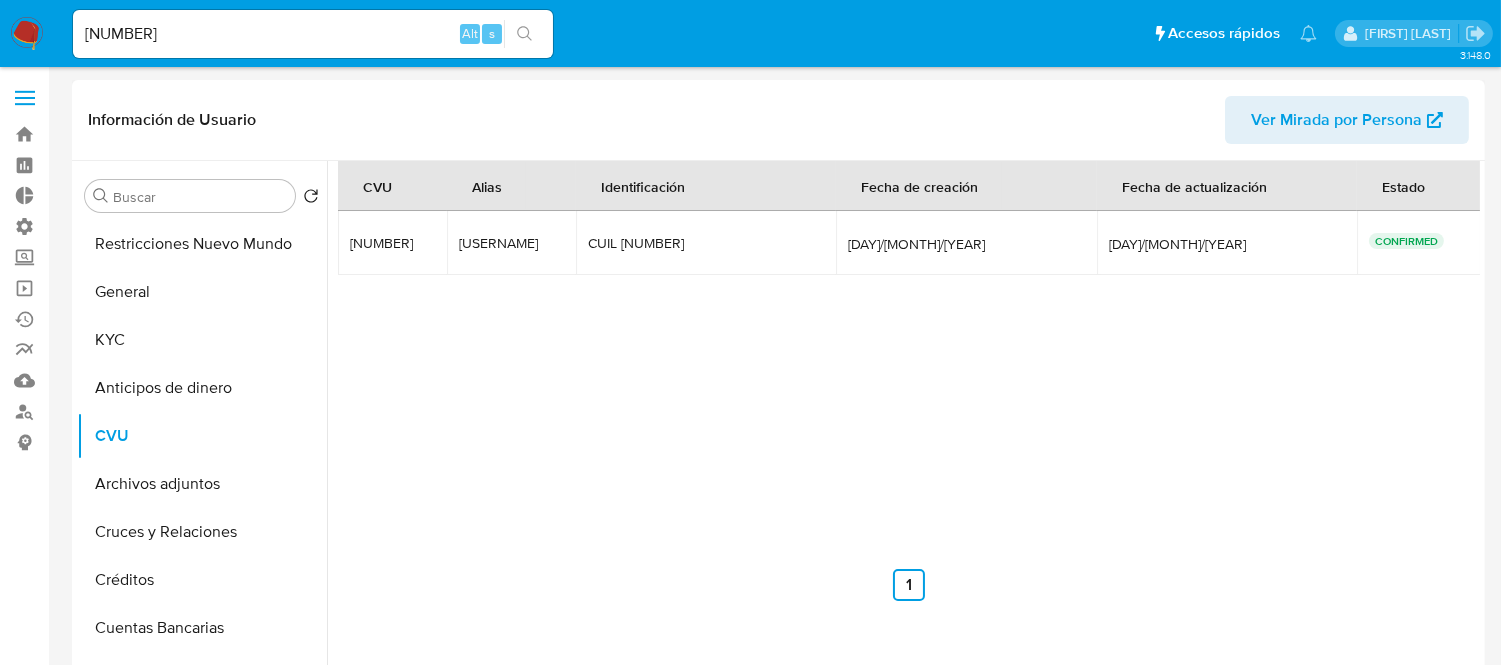type 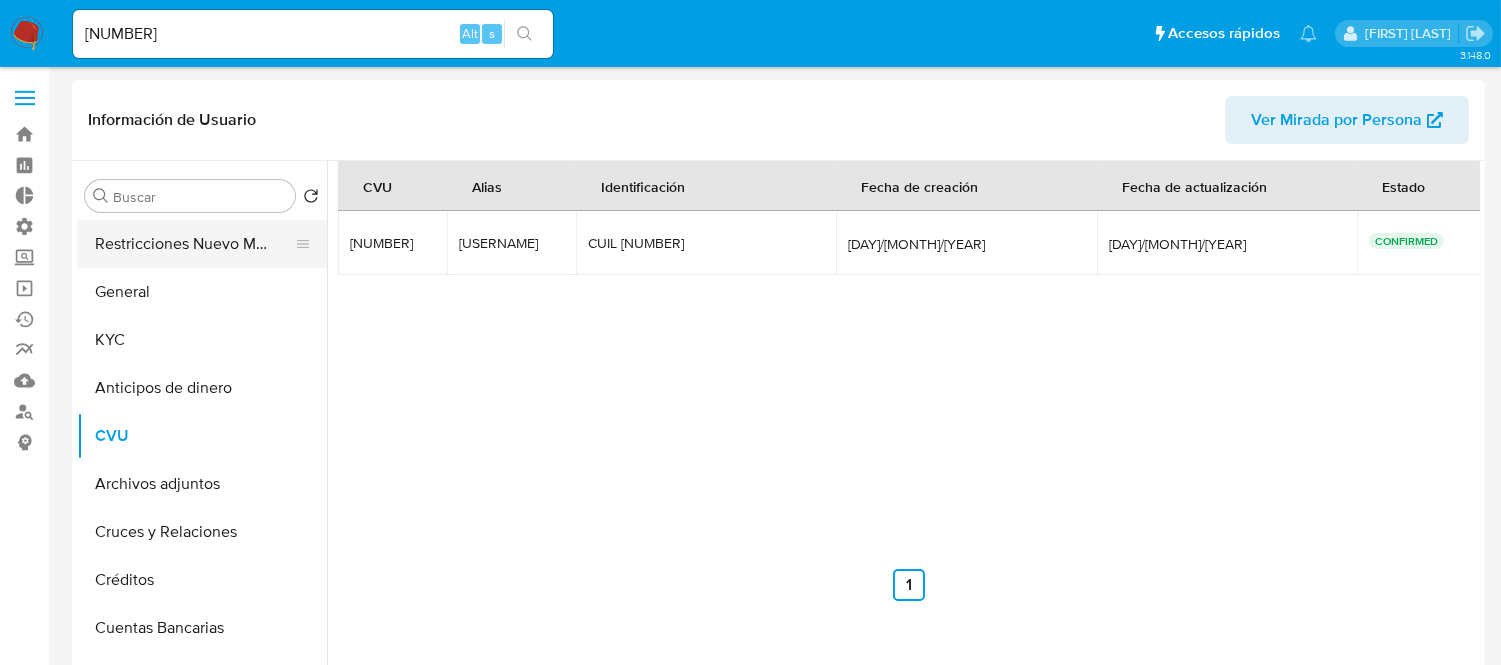 click on "Restricciones Nuevo Mundo" at bounding box center (194, 244) 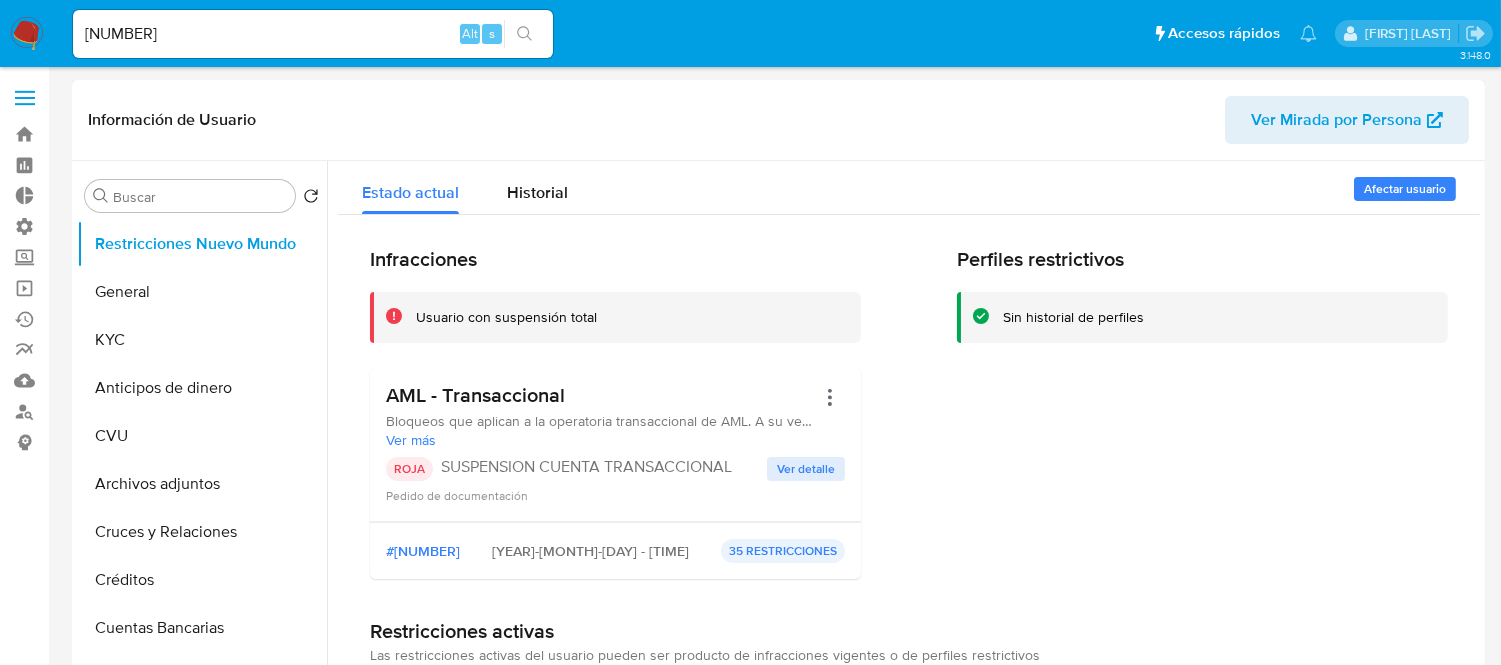 type 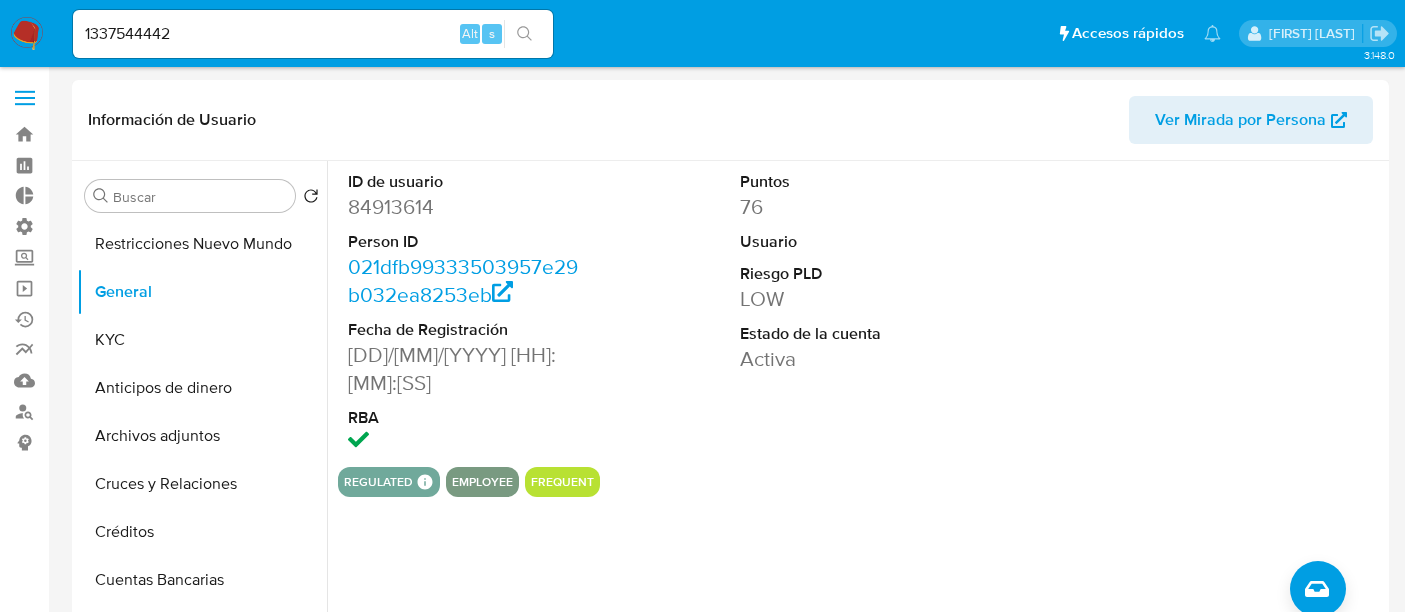 select on "10" 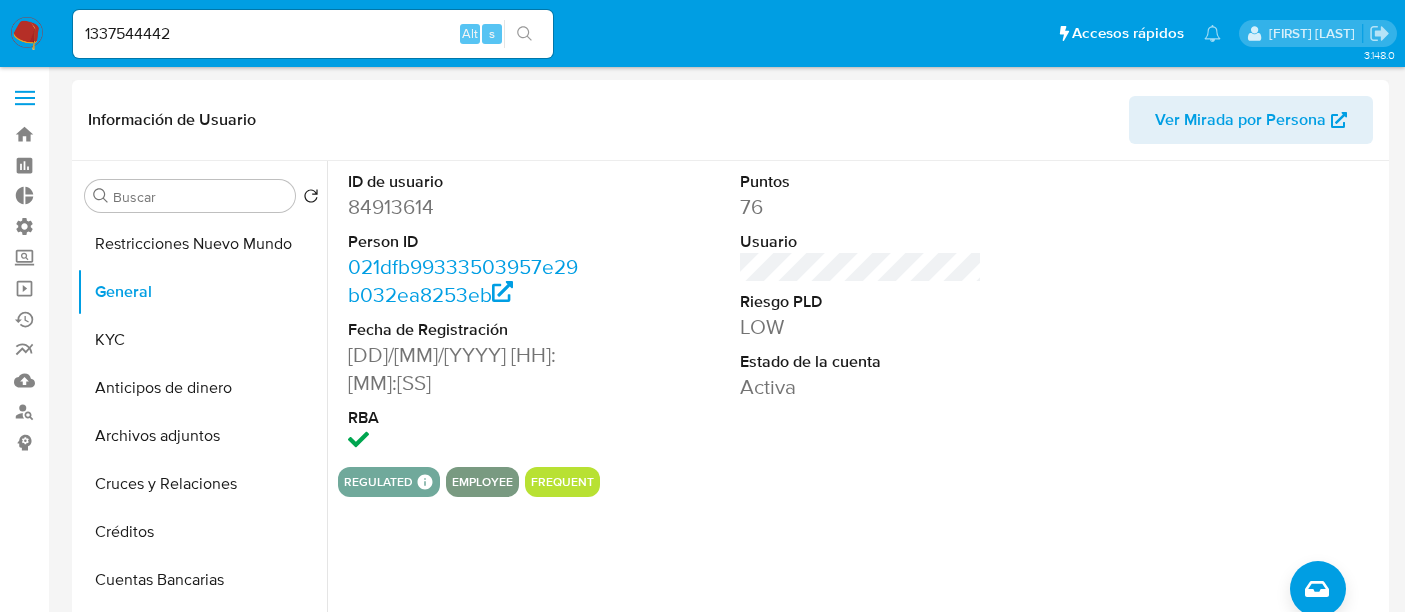 scroll, scrollTop: 0, scrollLeft: 0, axis: both 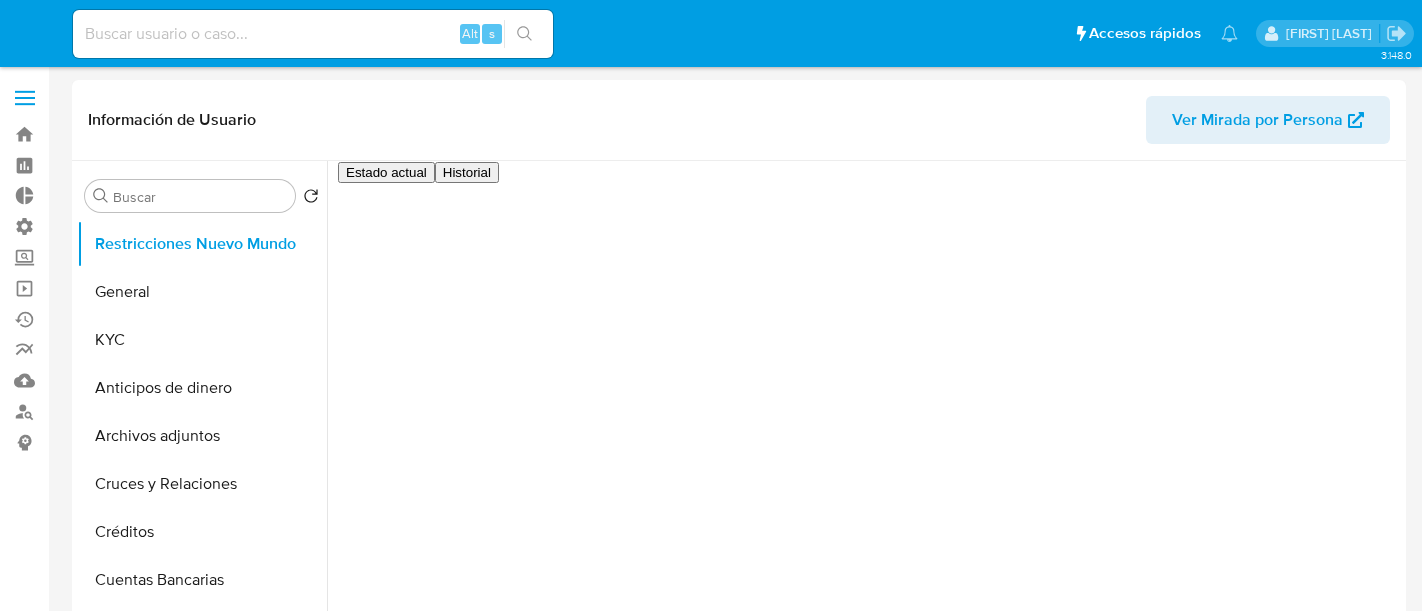 select on "10" 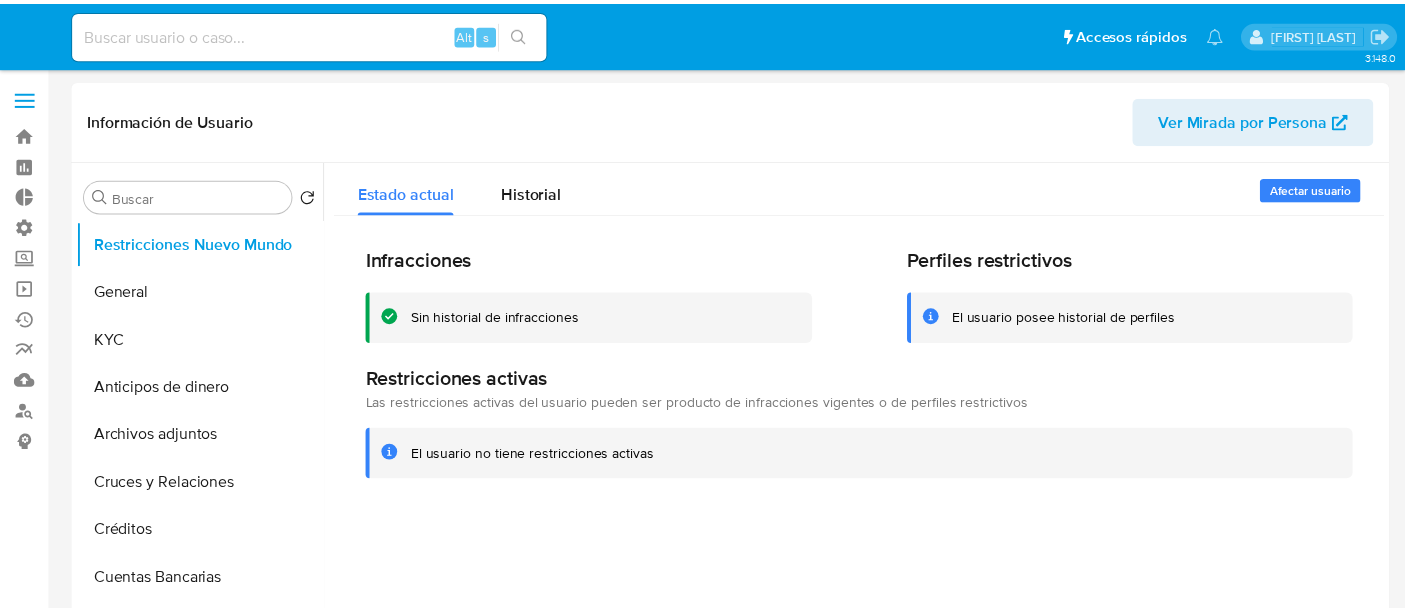 scroll, scrollTop: 0, scrollLeft: 0, axis: both 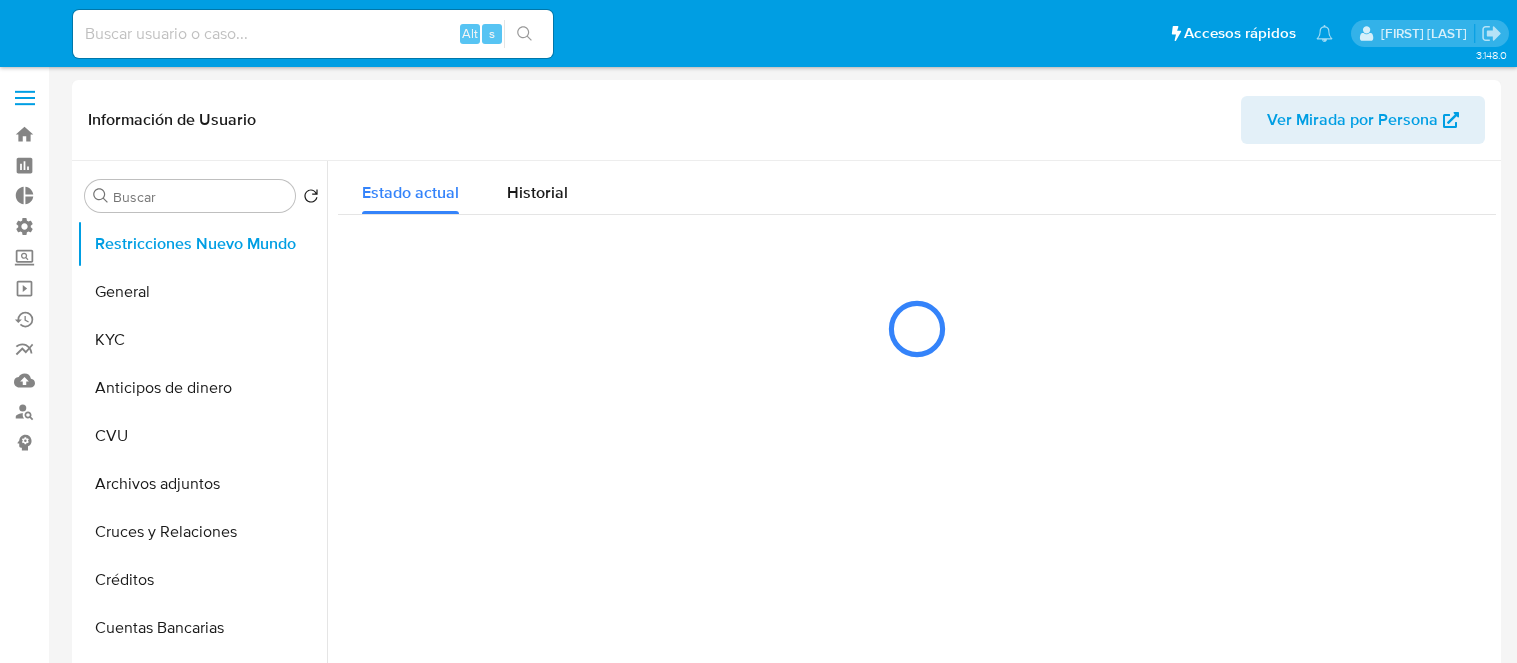 select on "10" 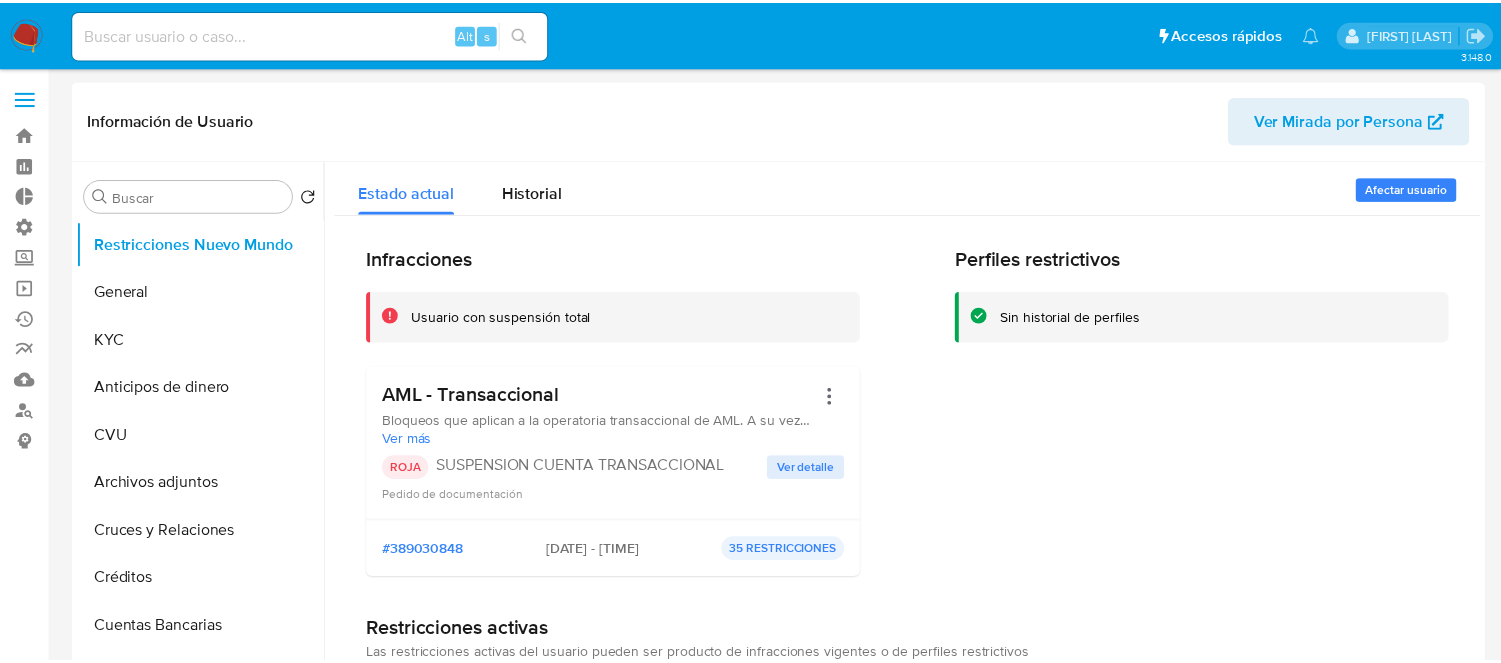 scroll, scrollTop: 0, scrollLeft: 0, axis: both 